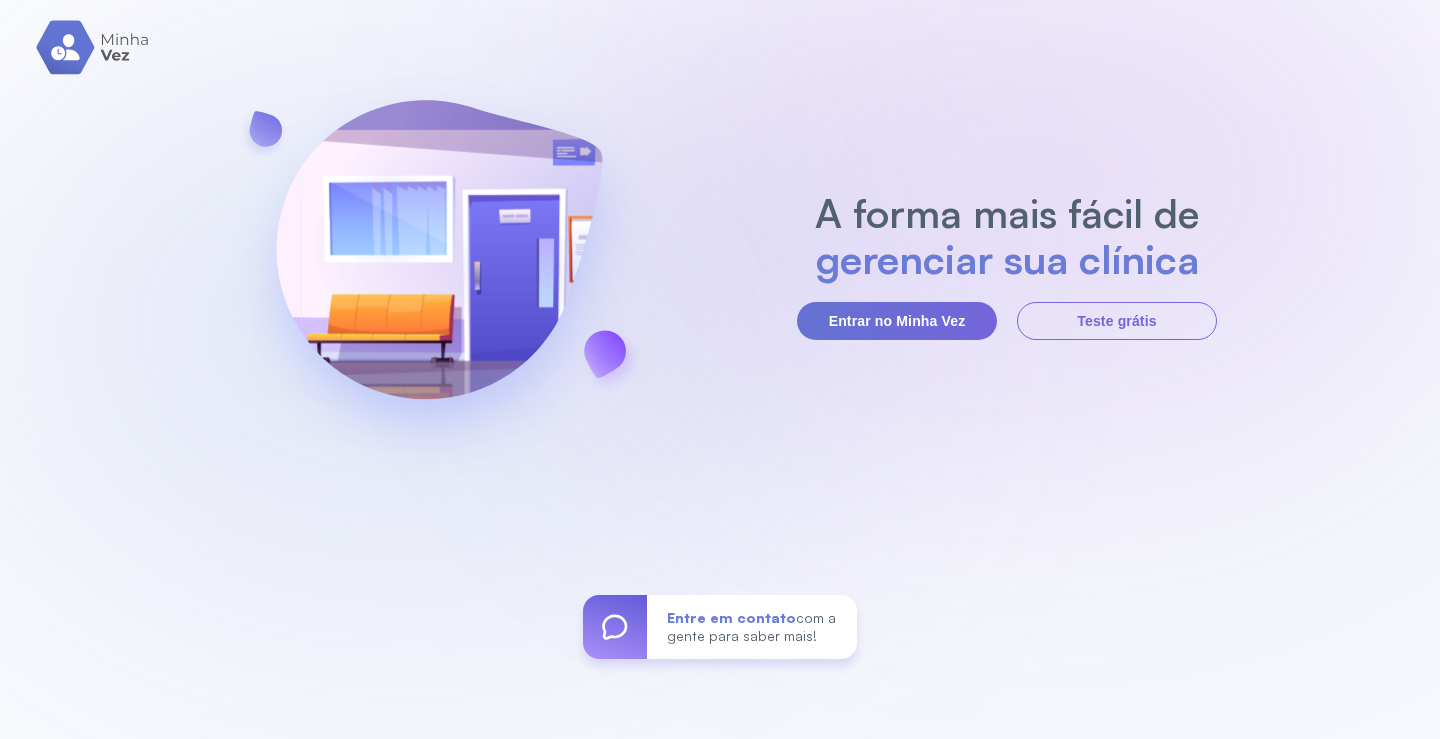 scroll, scrollTop: 0, scrollLeft: 0, axis: both 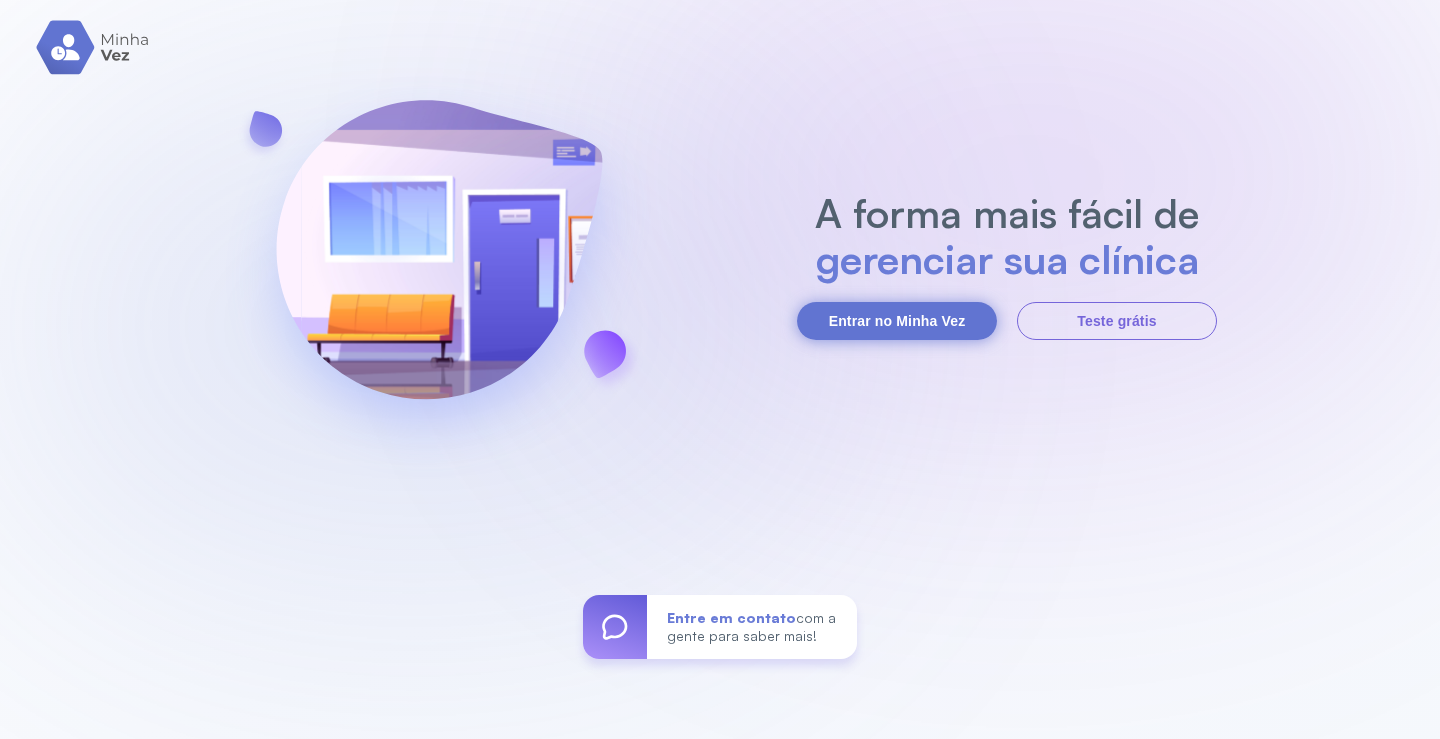 click on "Entrar no Minha Vez" at bounding box center [897, 321] 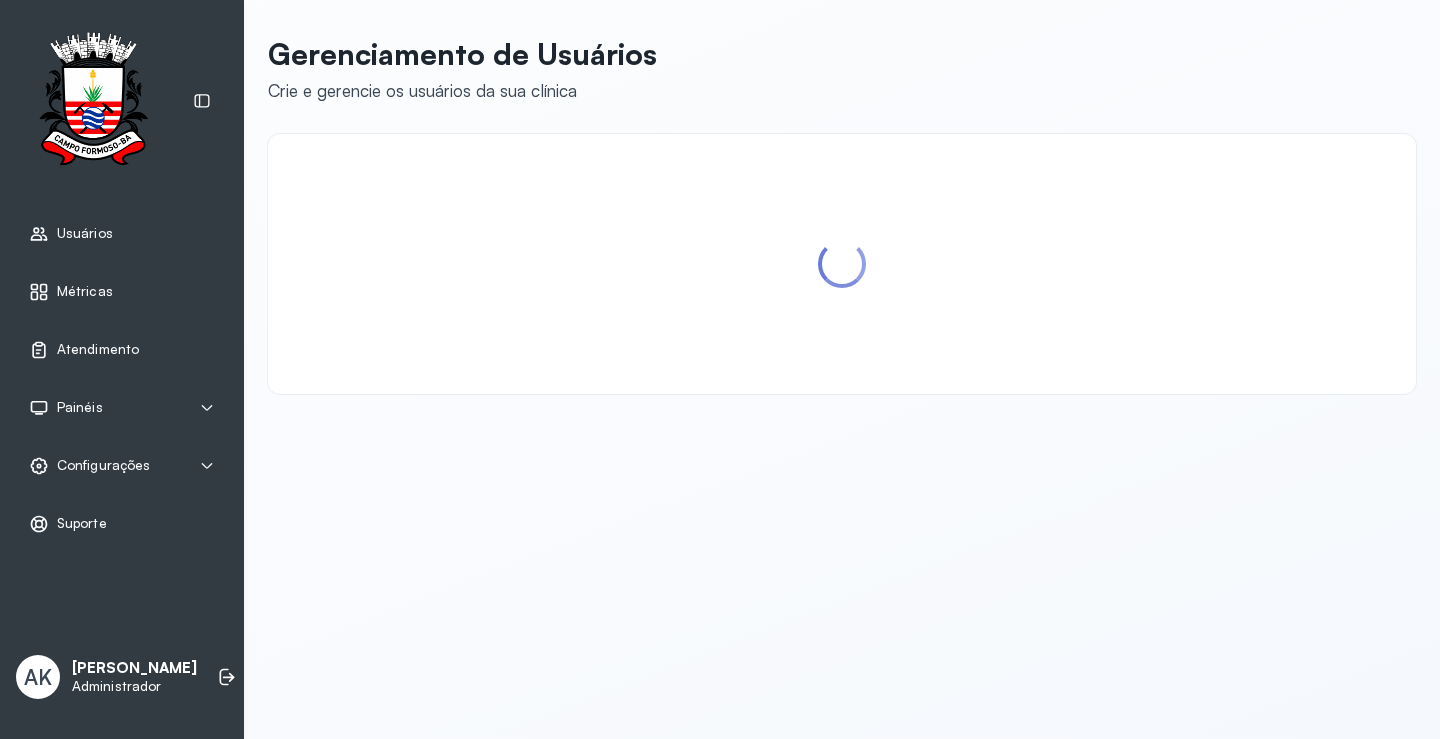 scroll, scrollTop: 0, scrollLeft: 0, axis: both 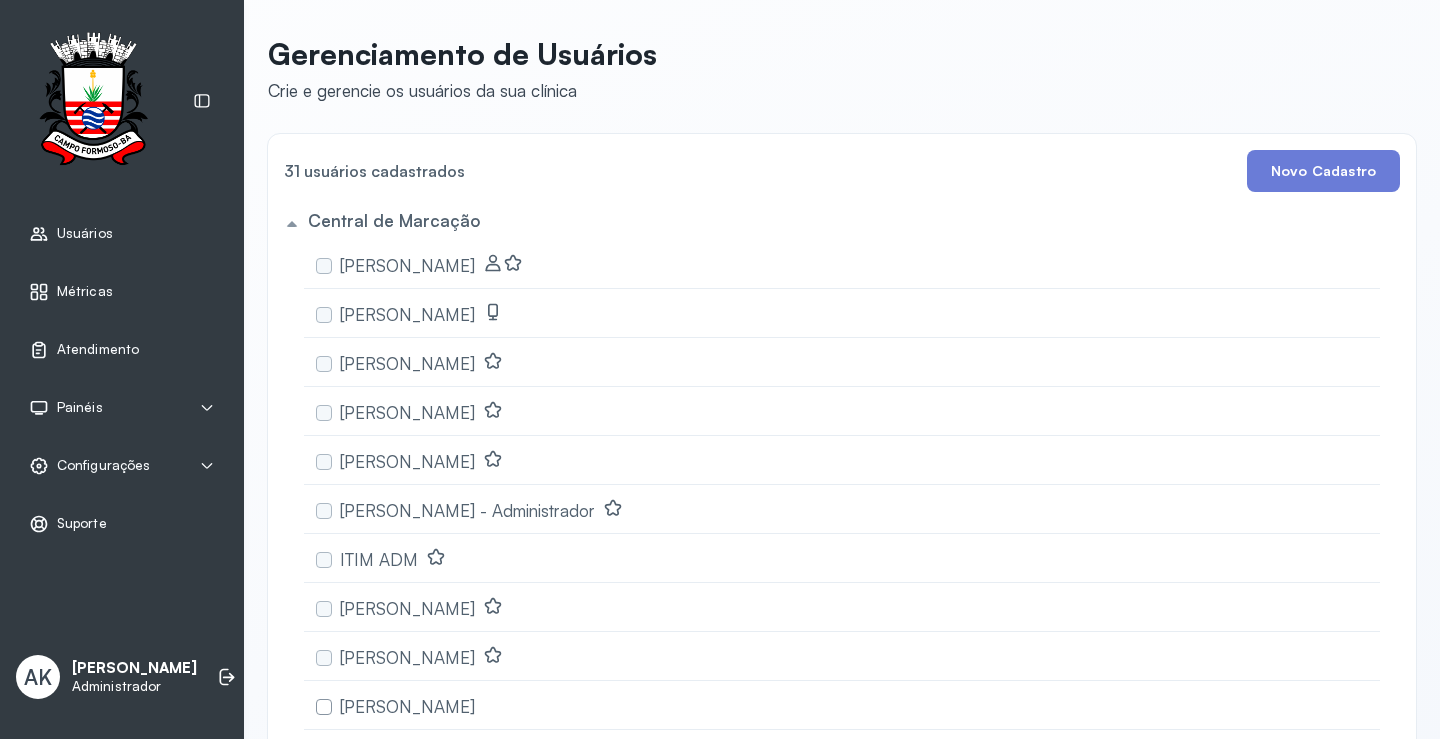 click on "Atendimento" at bounding box center (122, 350) 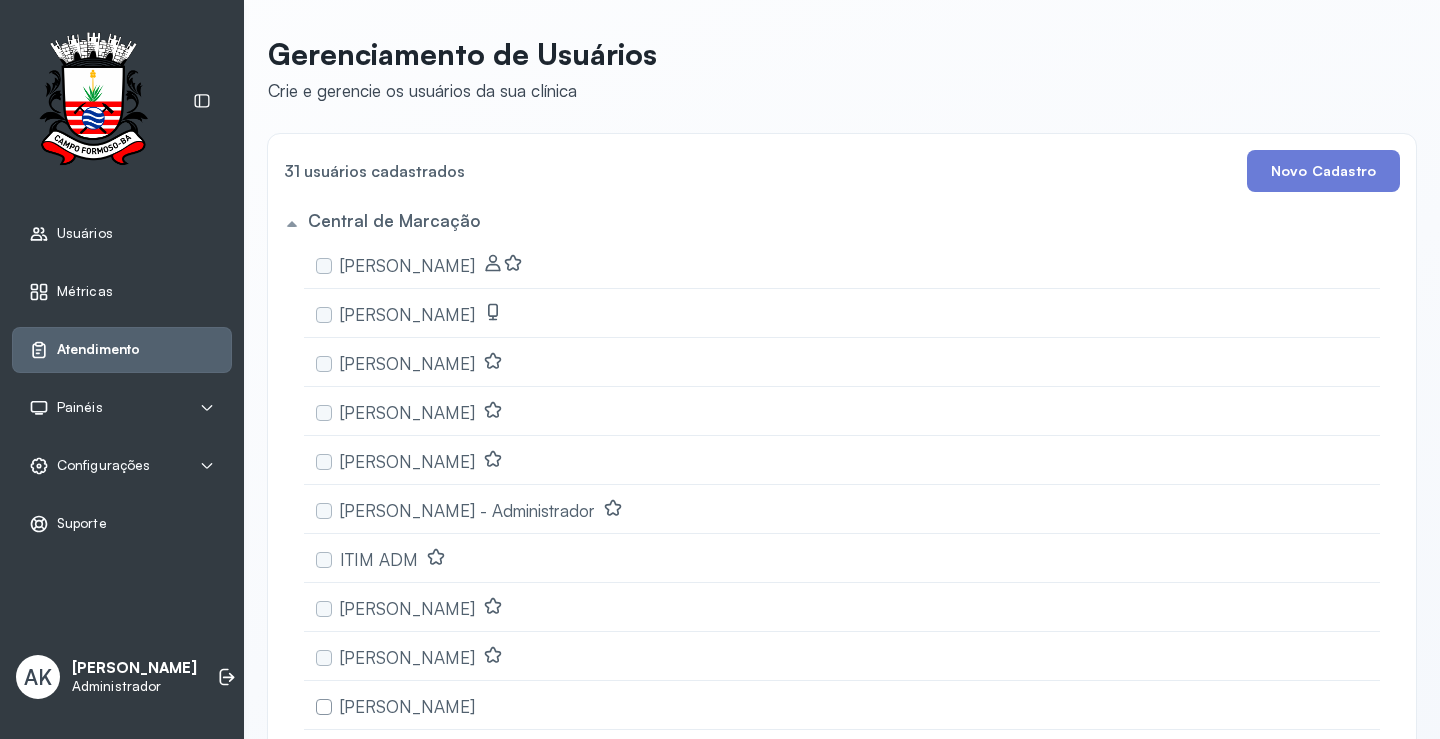 click on "Atendimento" at bounding box center [84, 350] 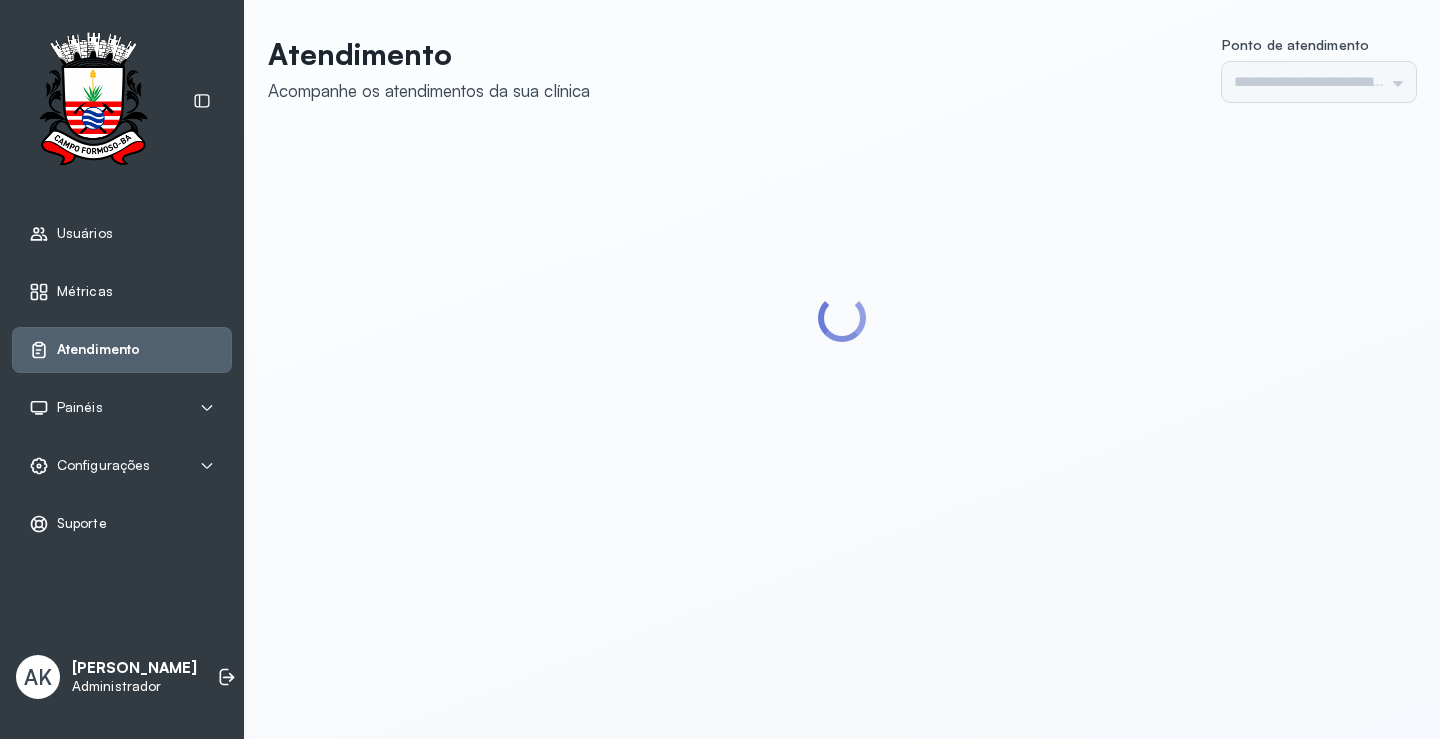 type on "*********" 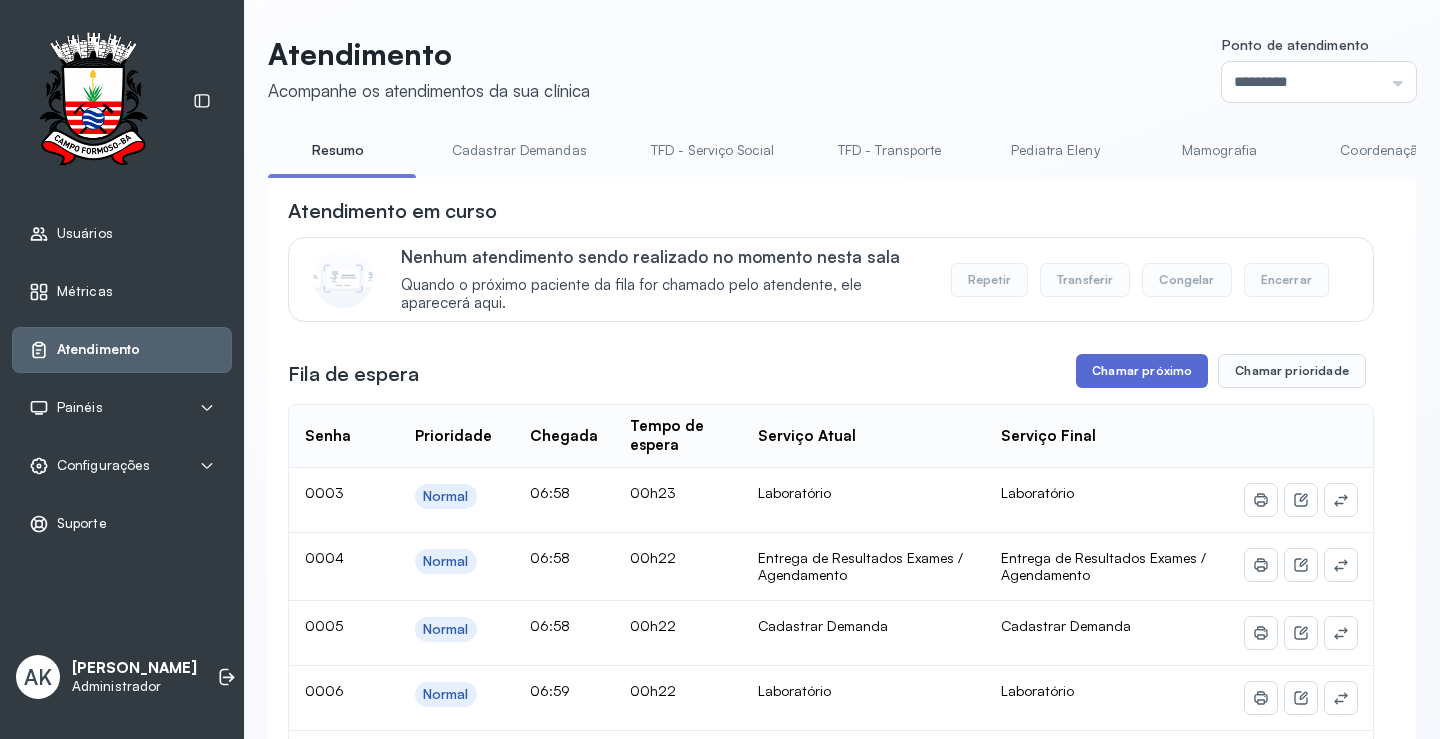 click on "Chamar próximo" at bounding box center [1142, 371] 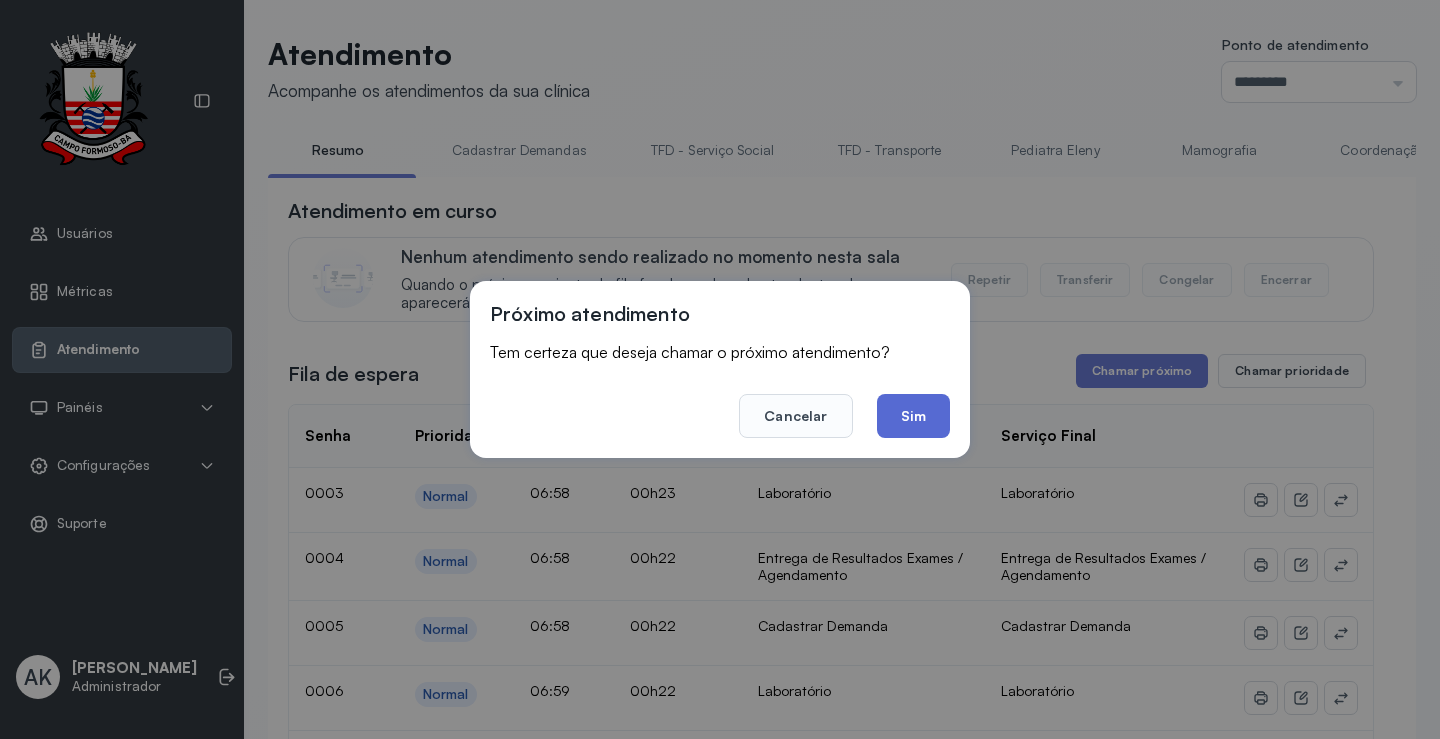 click on "Sim" 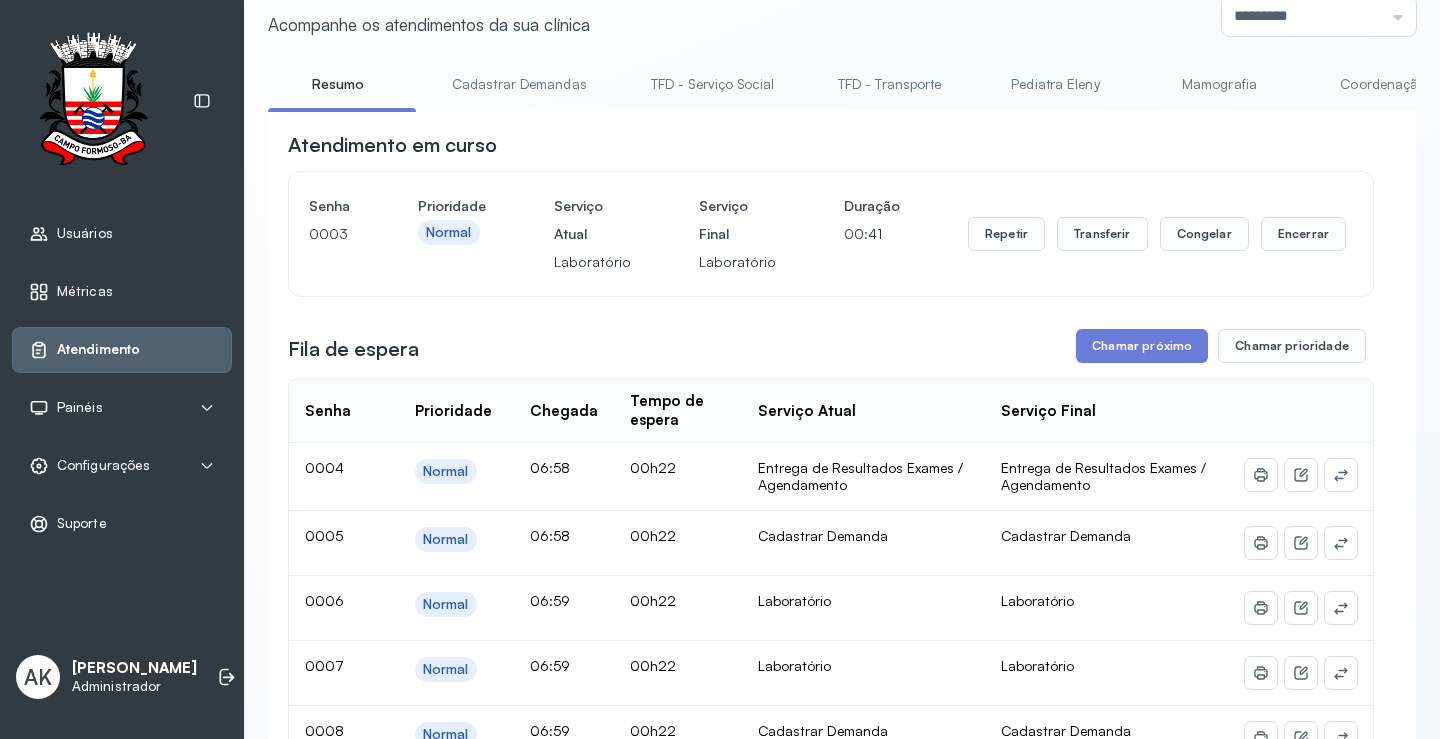 scroll, scrollTop: 100, scrollLeft: 0, axis: vertical 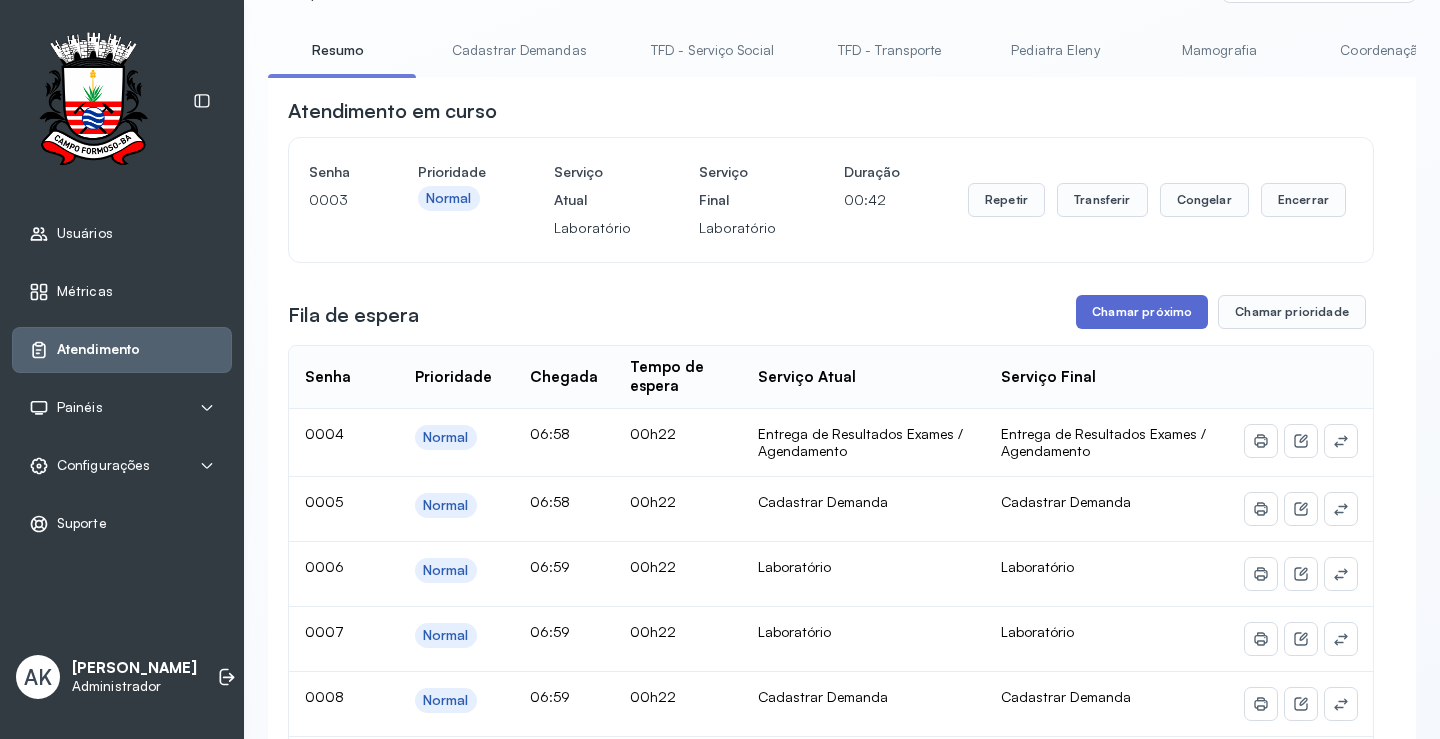 click on "Chamar próximo" at bounding box center [1142, 312] 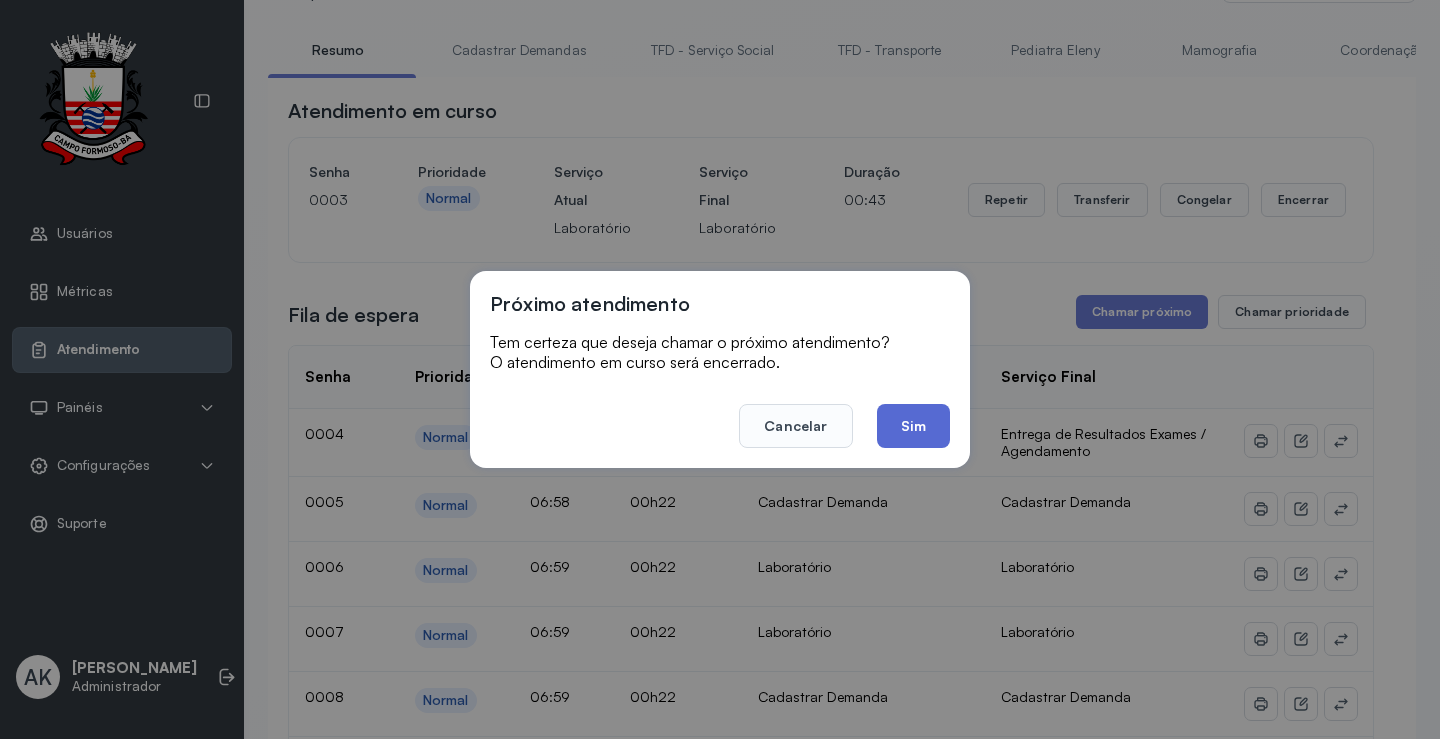click on "Sim" 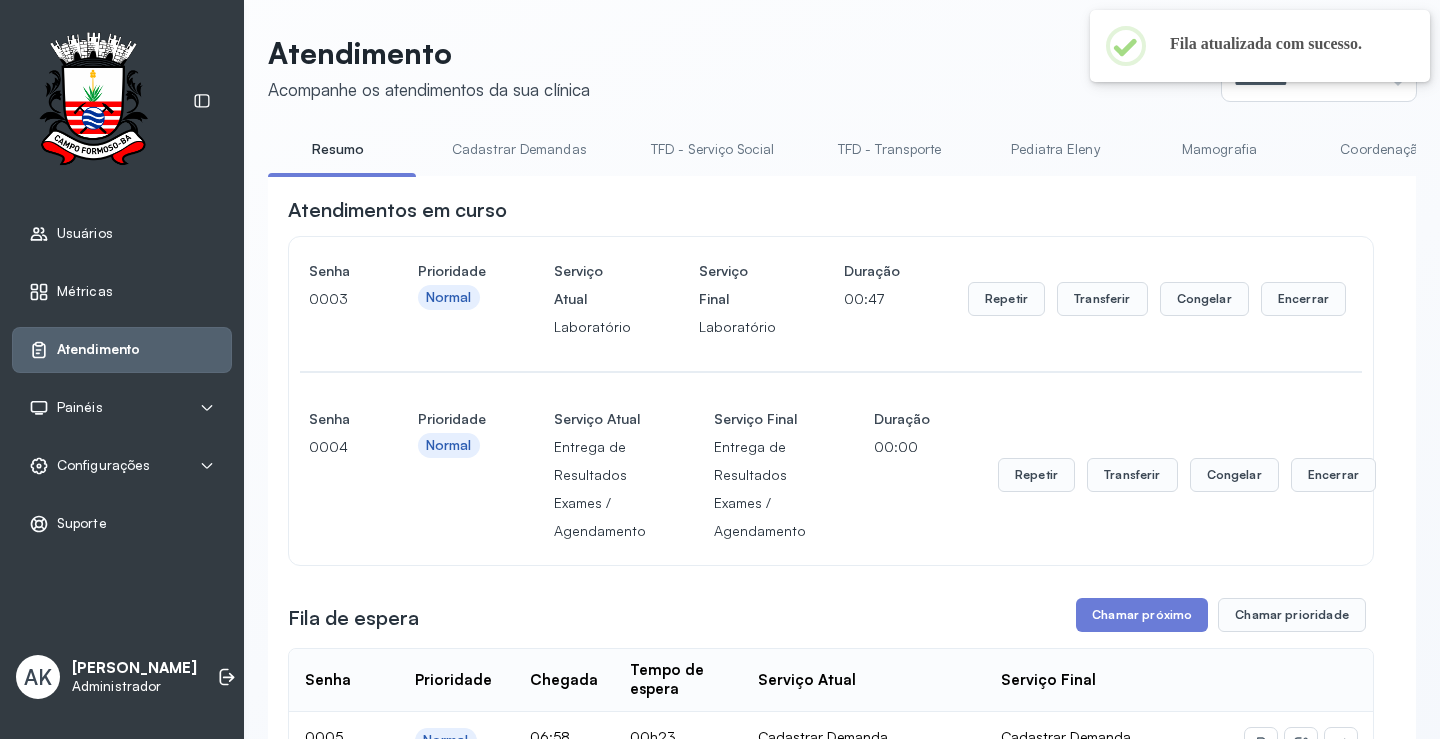 scroll, scrollTop: 100, scrollLeft: 0, axis: vertical 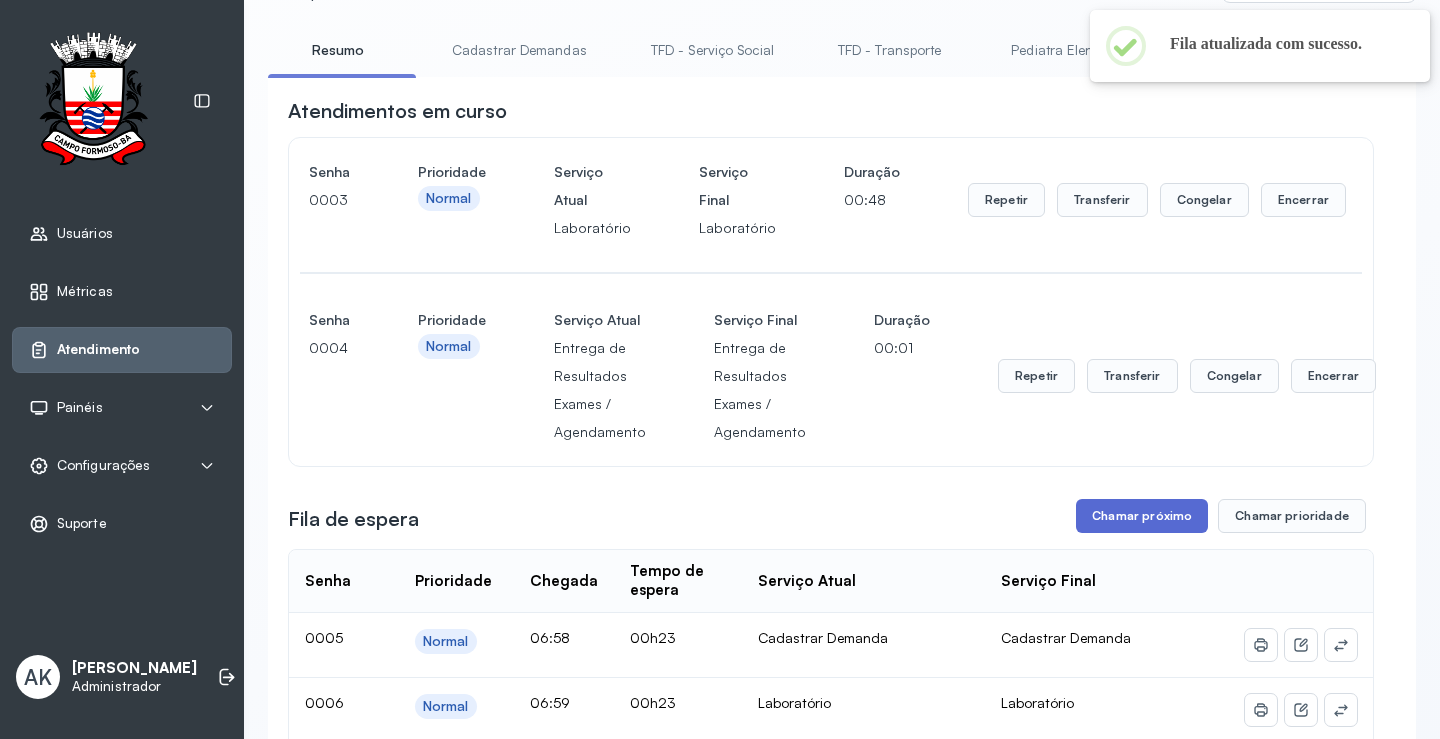 click on "Chamar próximo" at bounding box center [1142, 516] 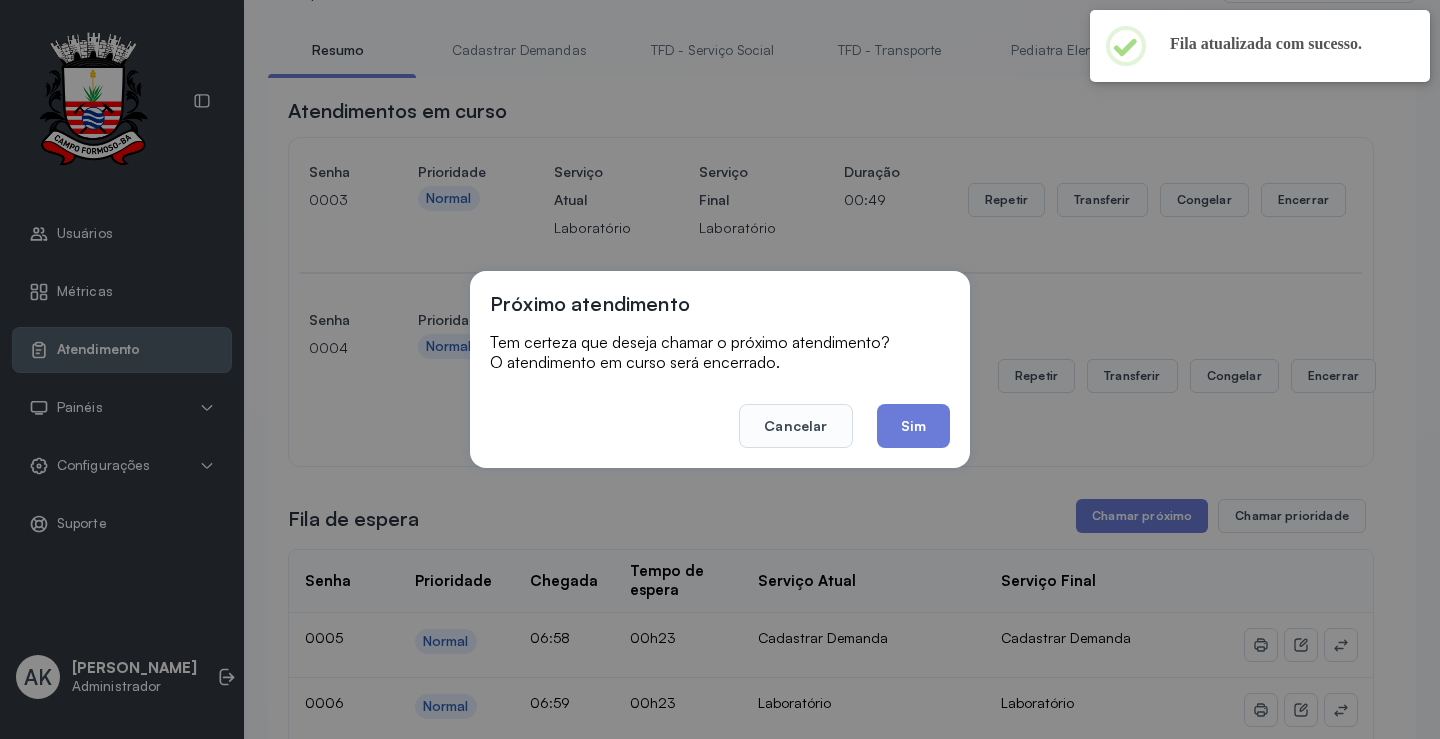 click on "Cancelar Sim" at bounding box center [720, 412] 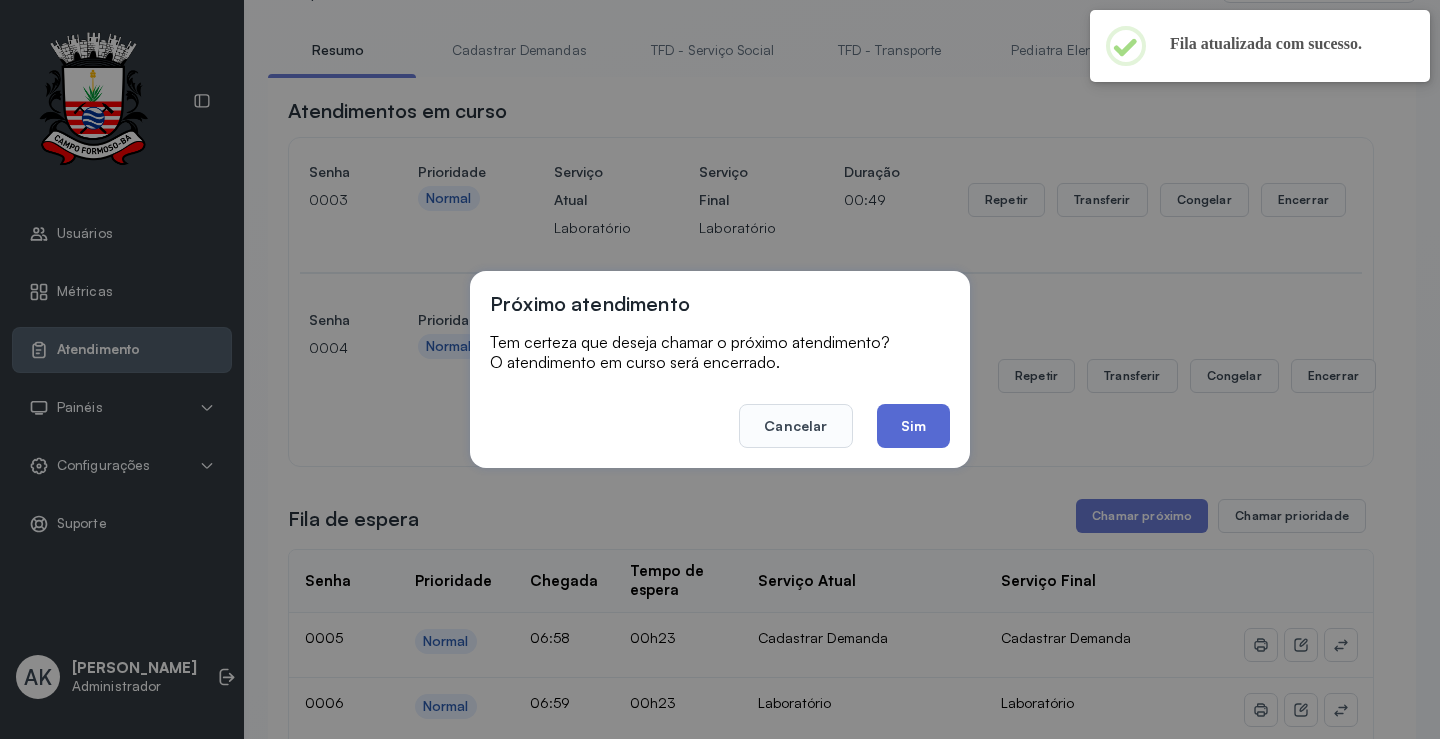click on "Sim" 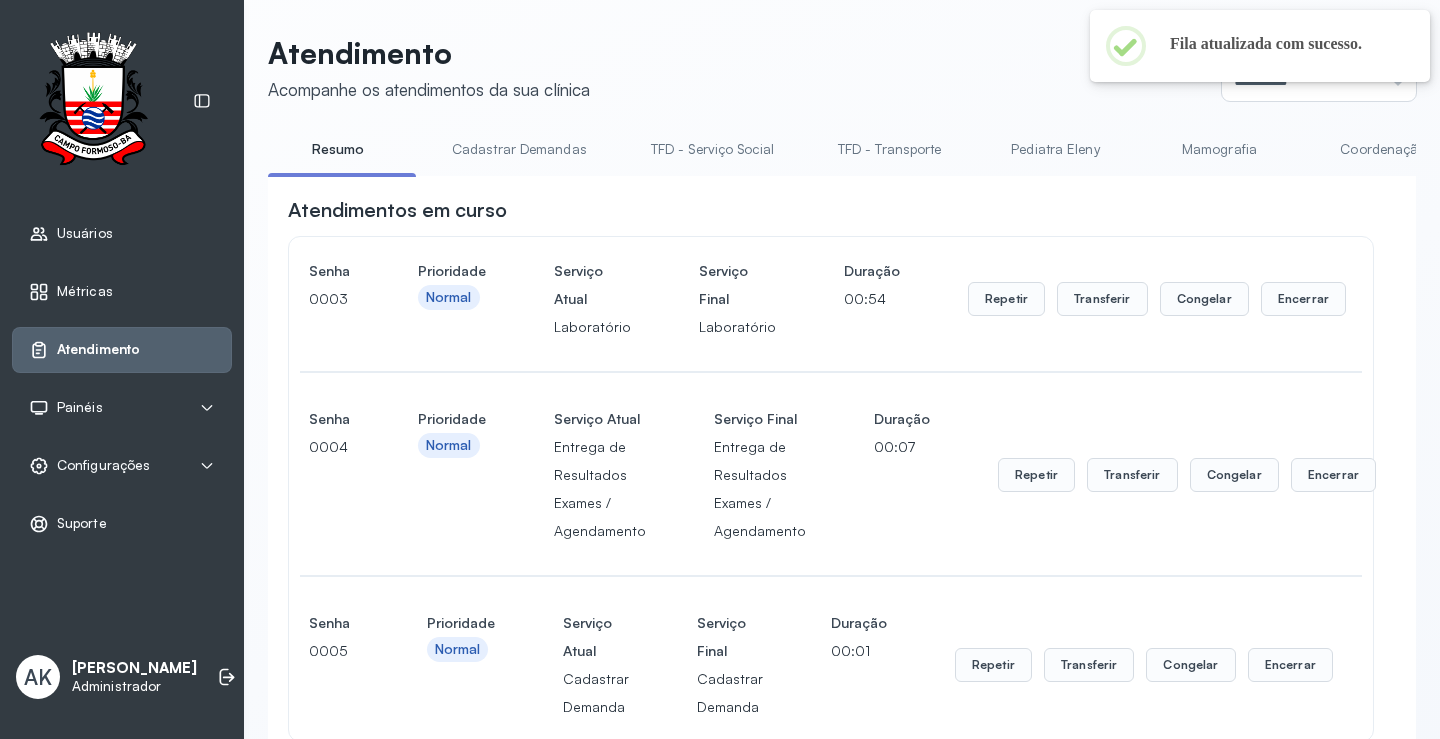 scroll, scrollTop: 100, scrollLeft: 0, axis: vertical 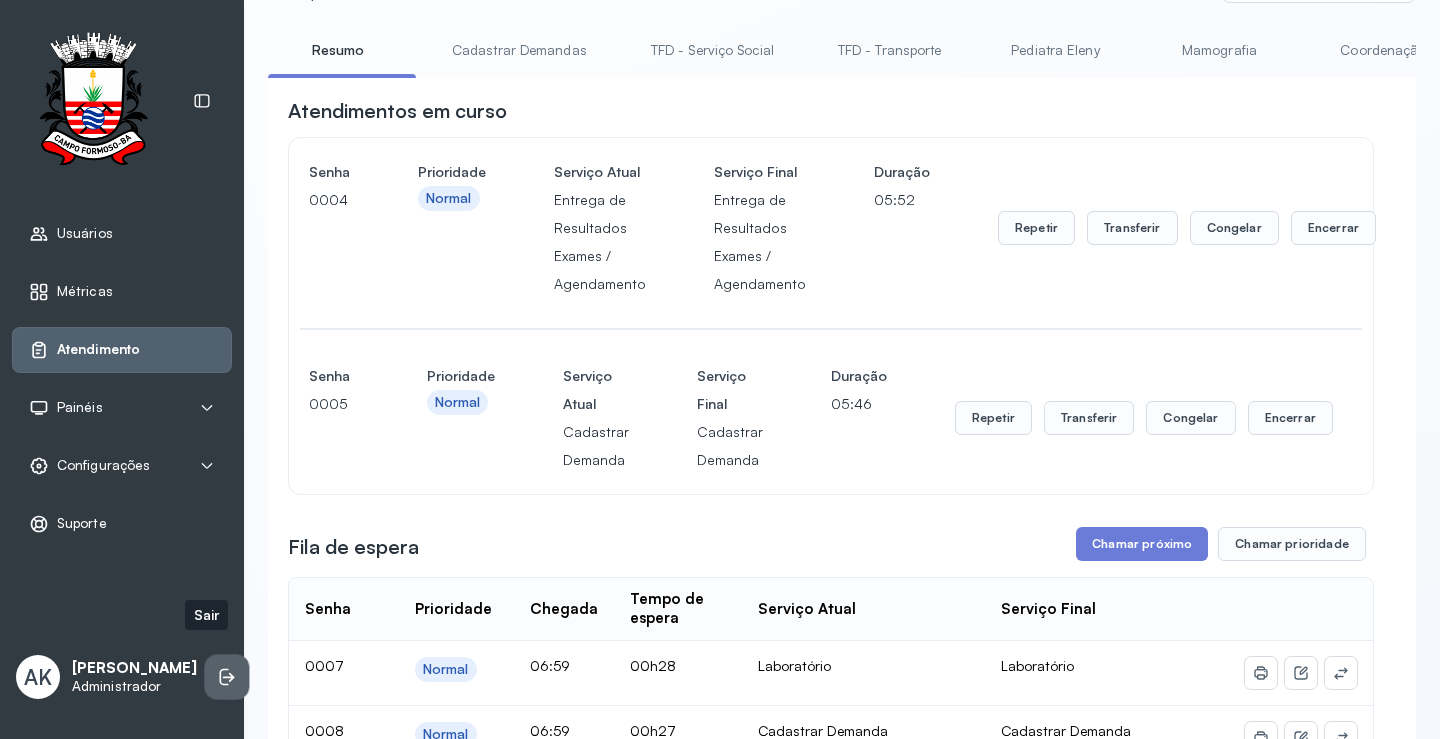 drag, startPoint x: 198, startPoint y: 653, endPoint x: 210, endPoint y: 649, distance: 12.649111 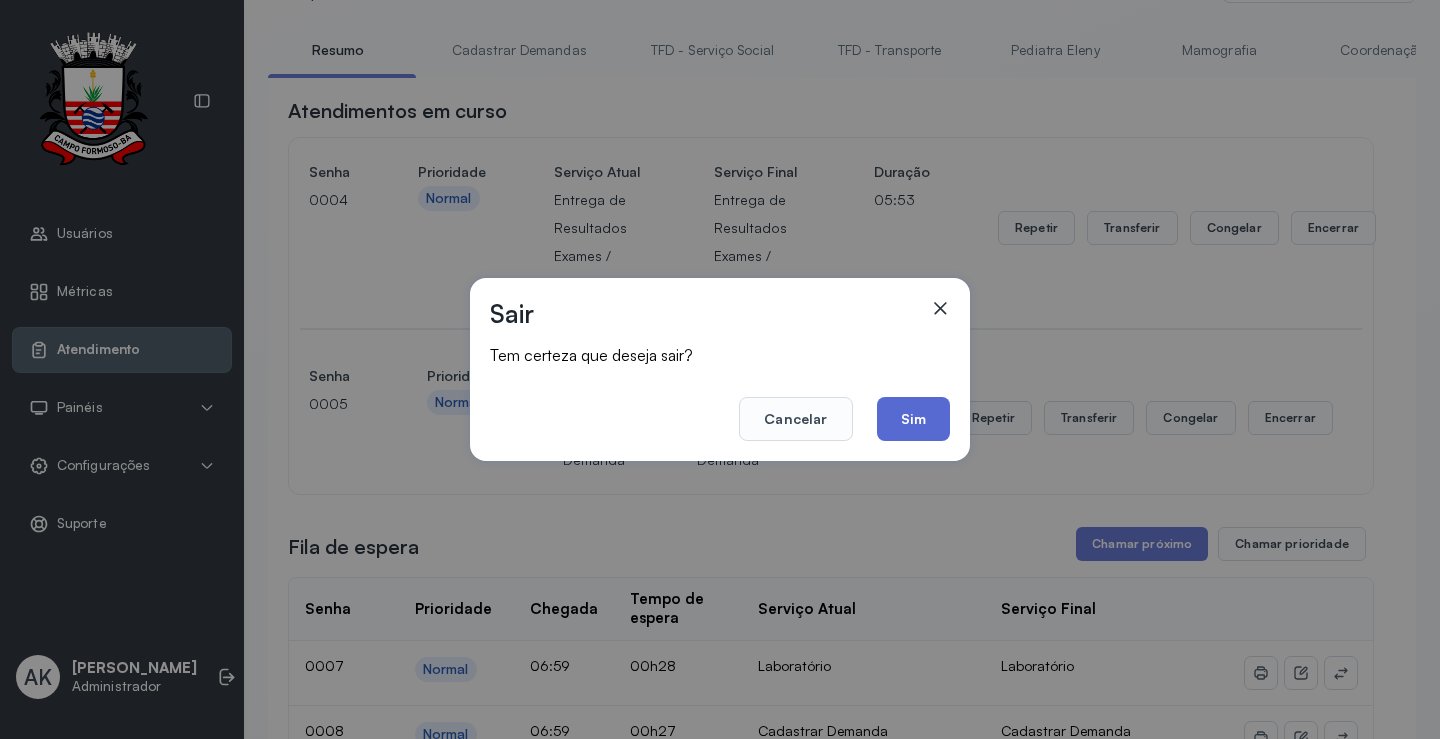click on "Sim" 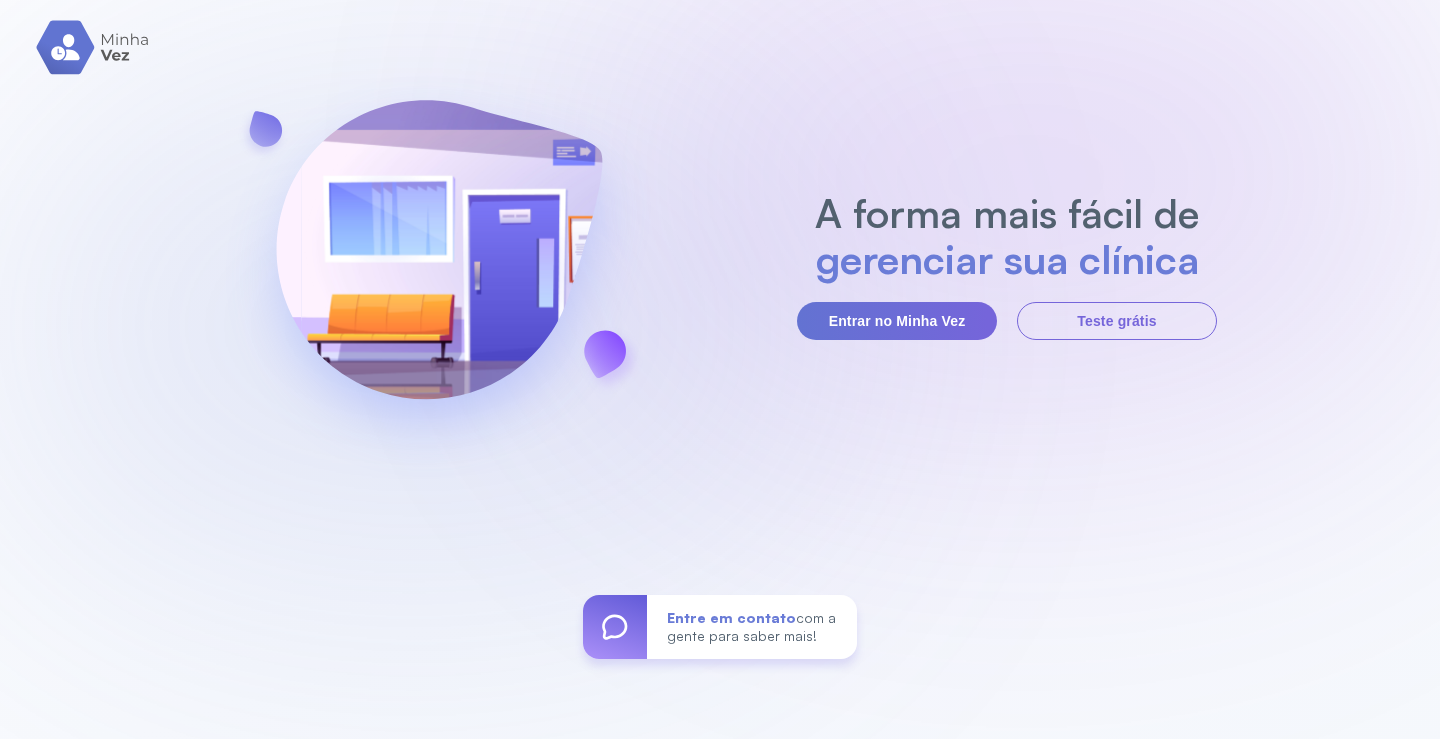scroll, scrollTop: 0, scrollLeft: 0, axis: both 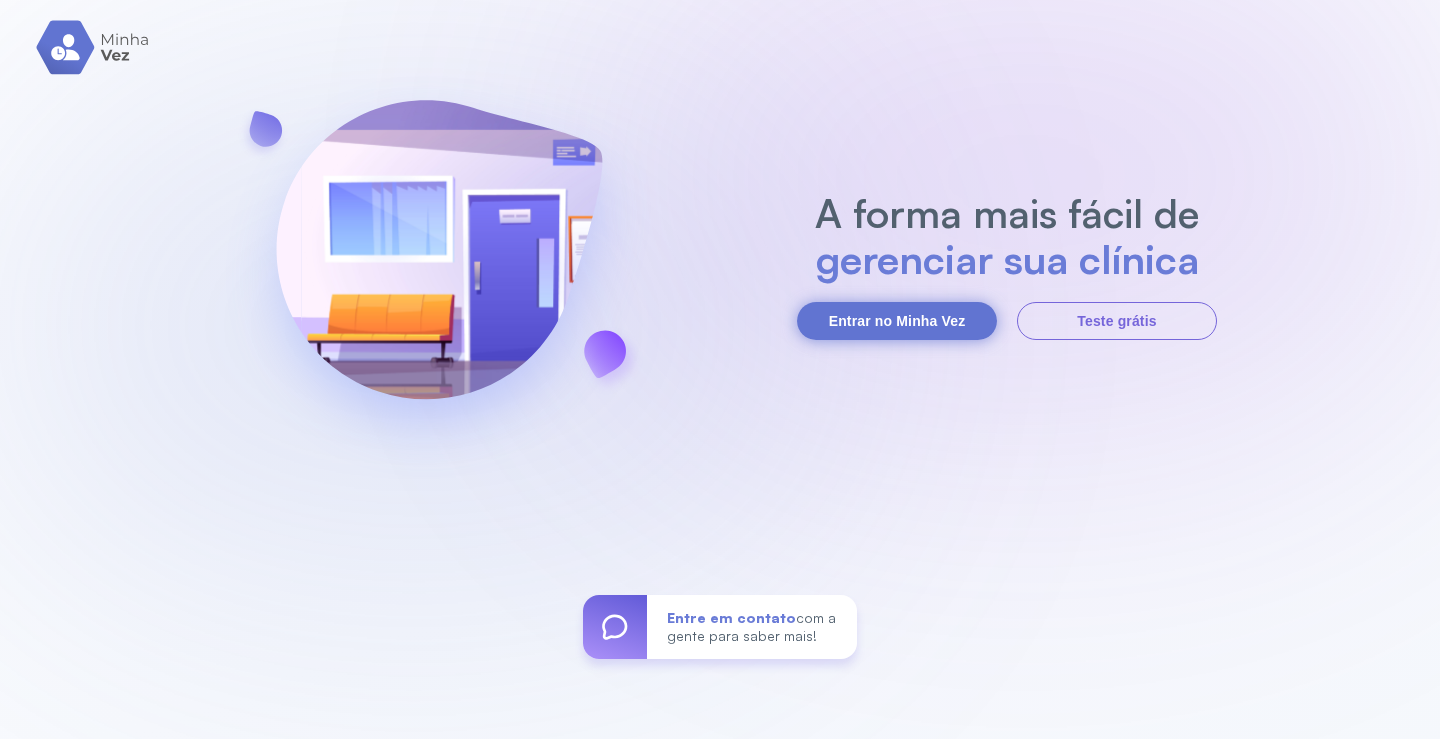 click on "Entrar no Minha Vez" at bounding box center (897, 321) 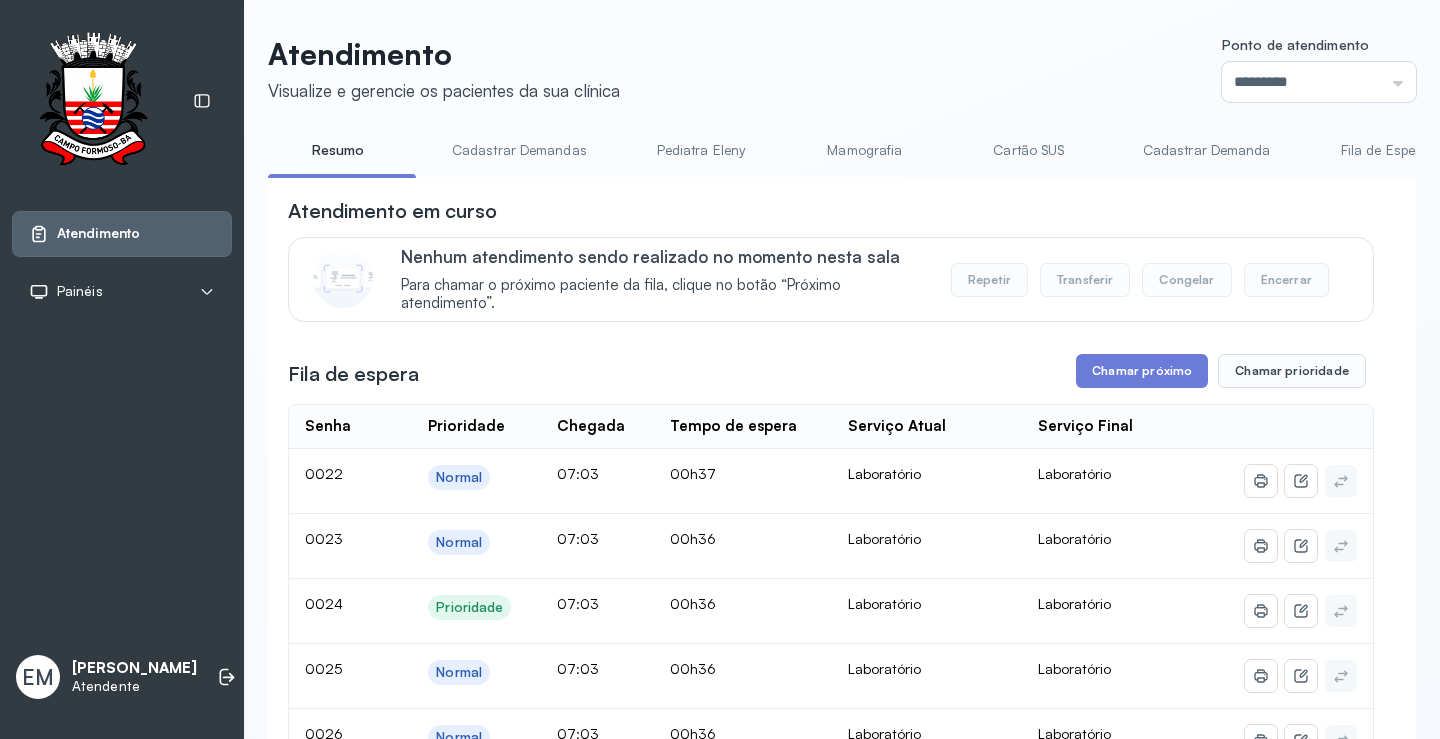 scroll, scrollTop: 0, scrollLeft: 0, axis: both 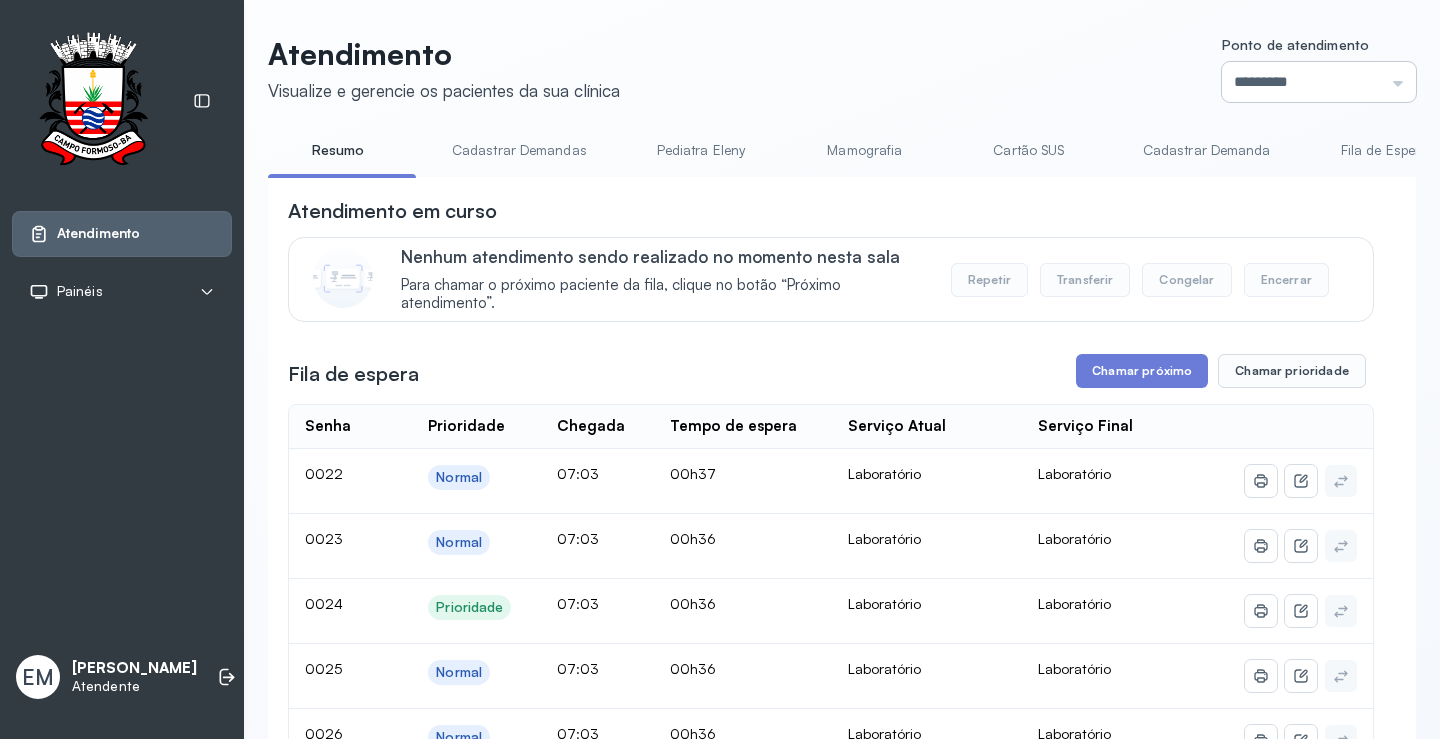 drag, startPoint x: 1242, startPoint y: 54, endPoint x: 1239, endPoint y: 73, distance: 19.235384 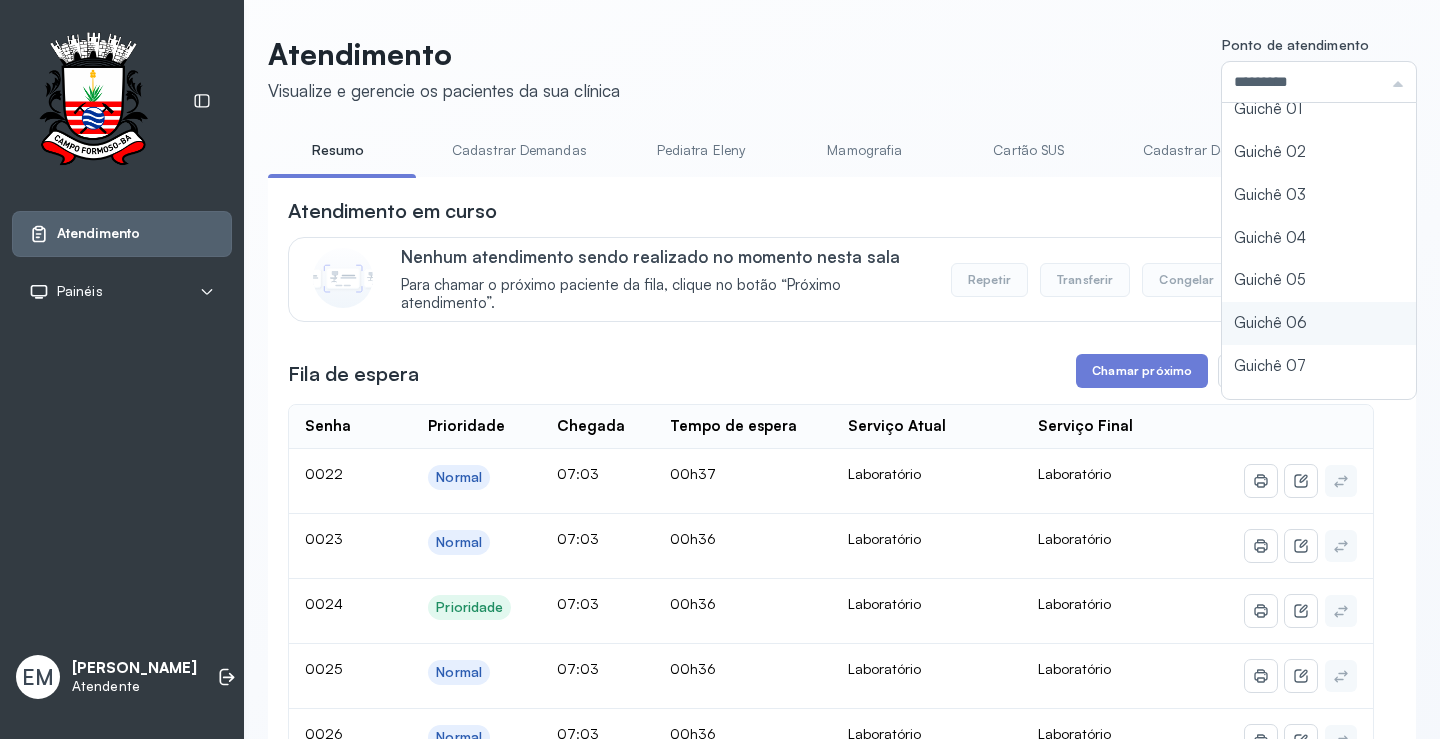 scroll, scrollTop: 88, scrollLeft: 0, axis: vertical 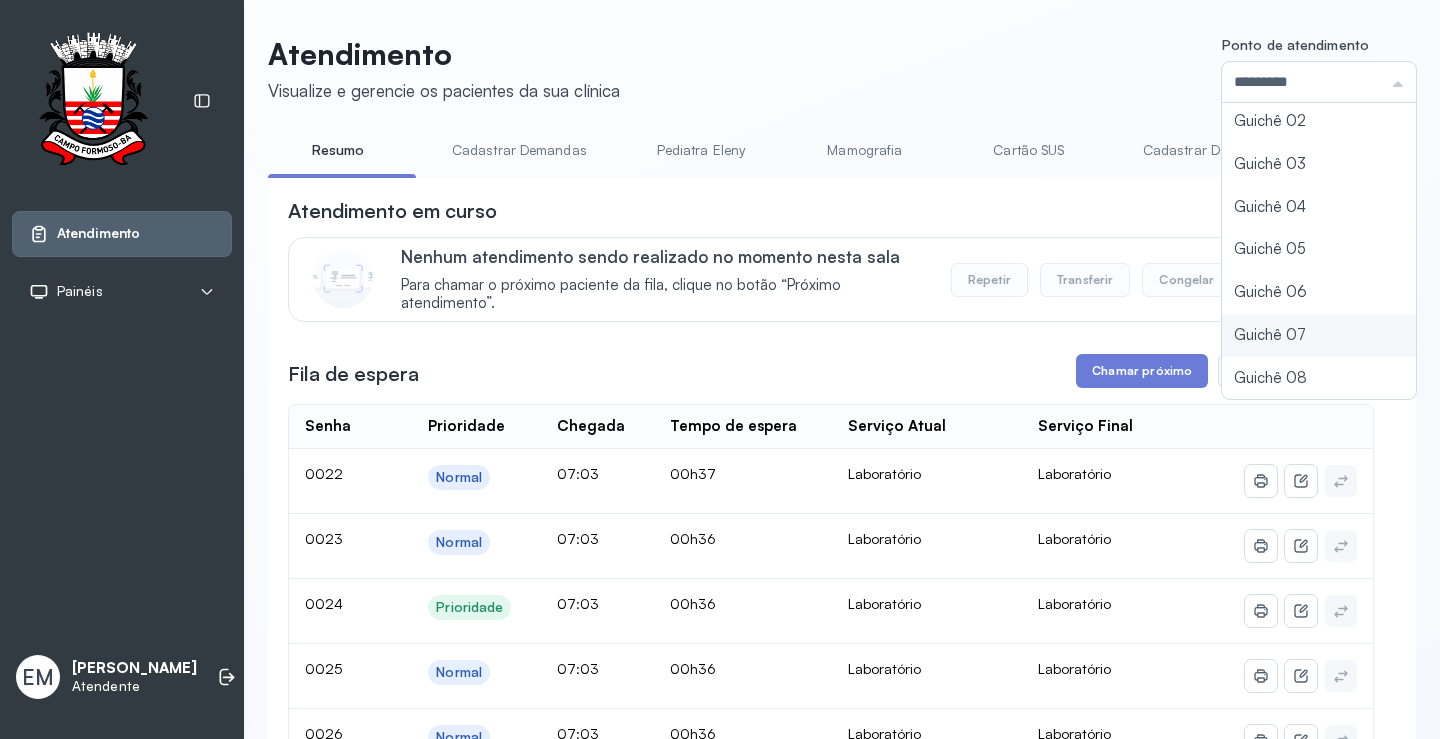 type on "*********" 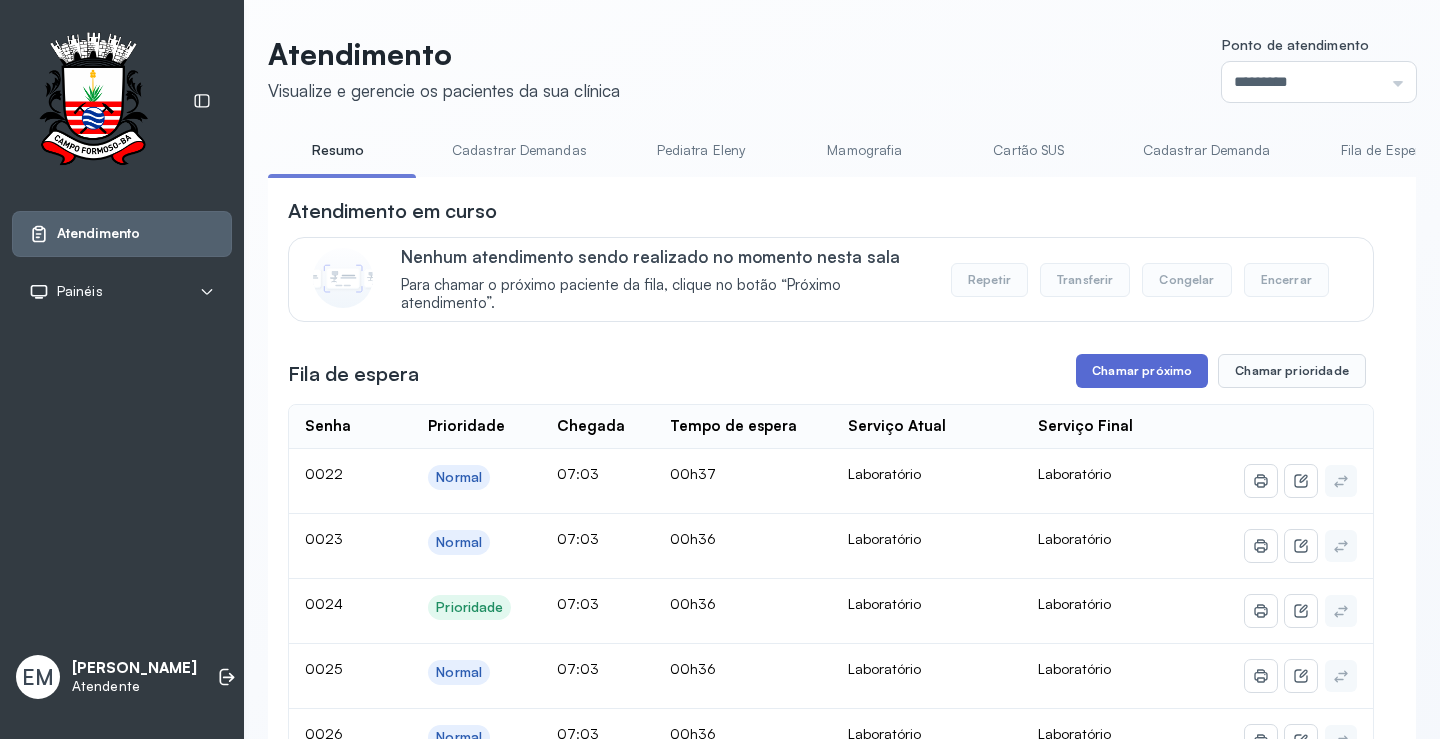 click on "Chamar próximo" at bounding box center [1142, 371] 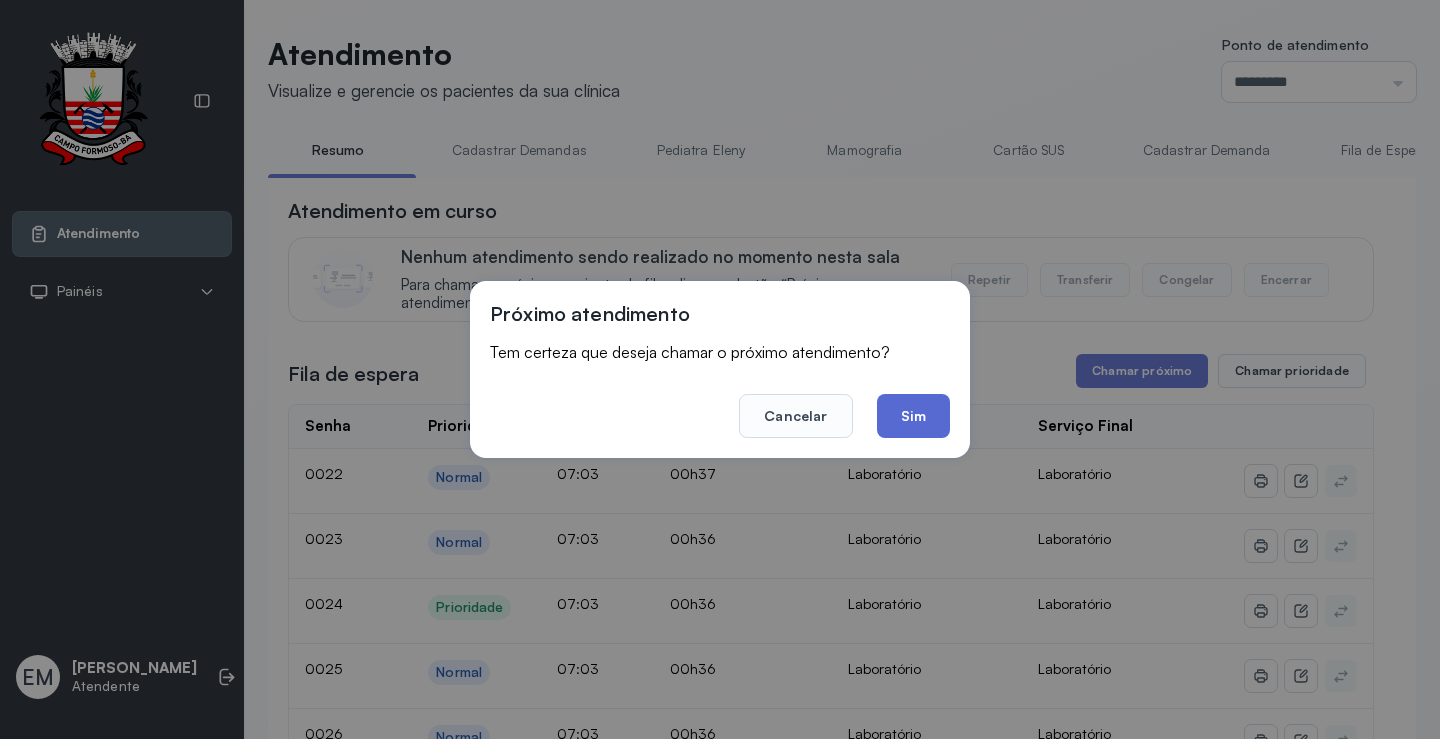 click on "Sim" 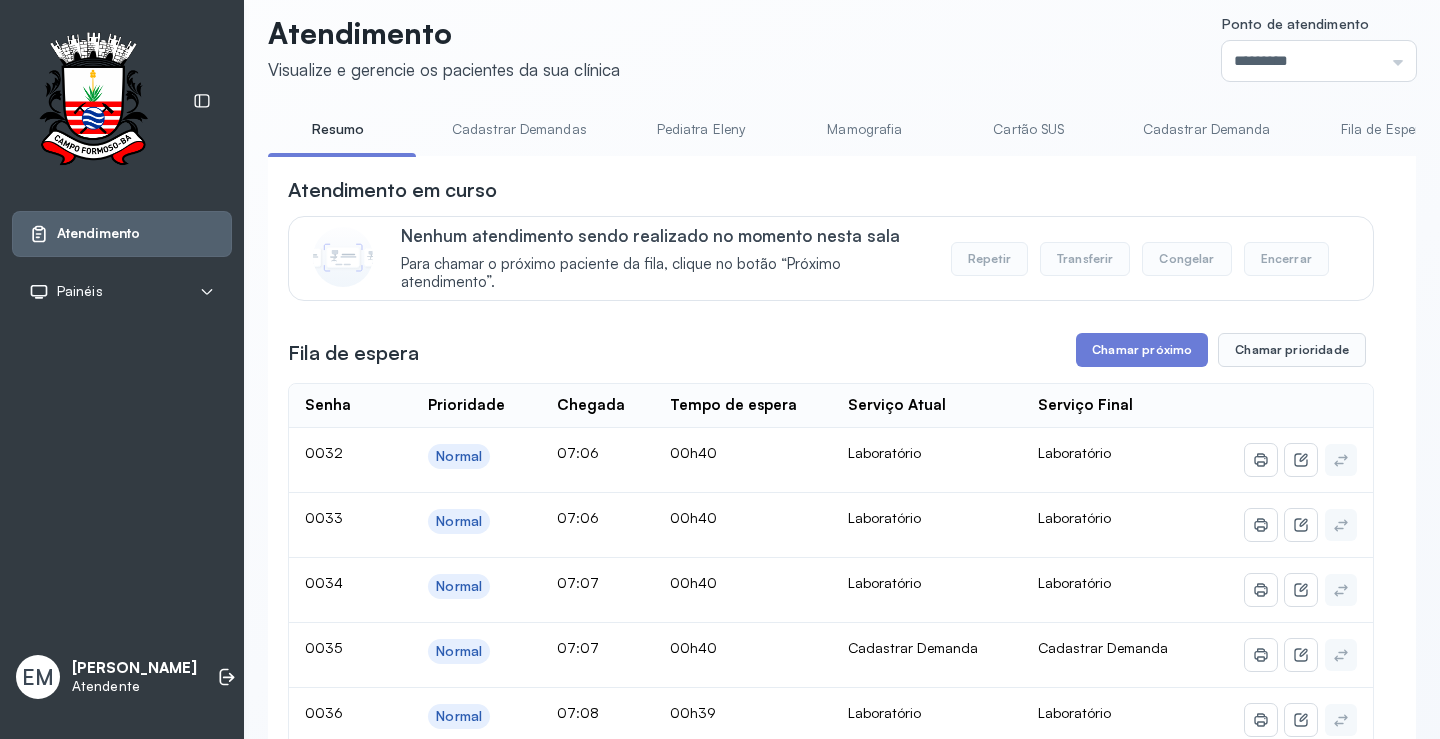 scroll, scrollTop: 0, scrollLeft: 0, axis: both 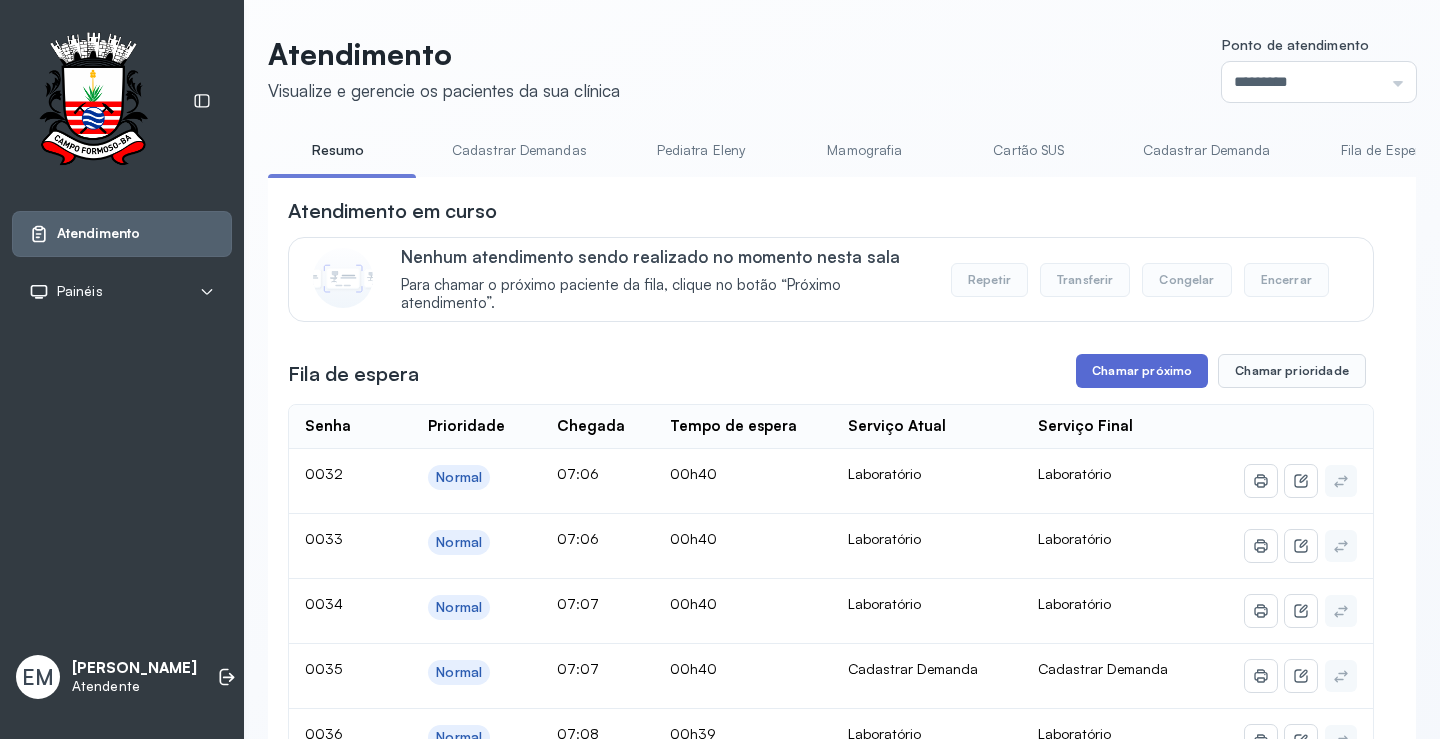 click on "Chamar próximo" at bounding box center [1142, 371] 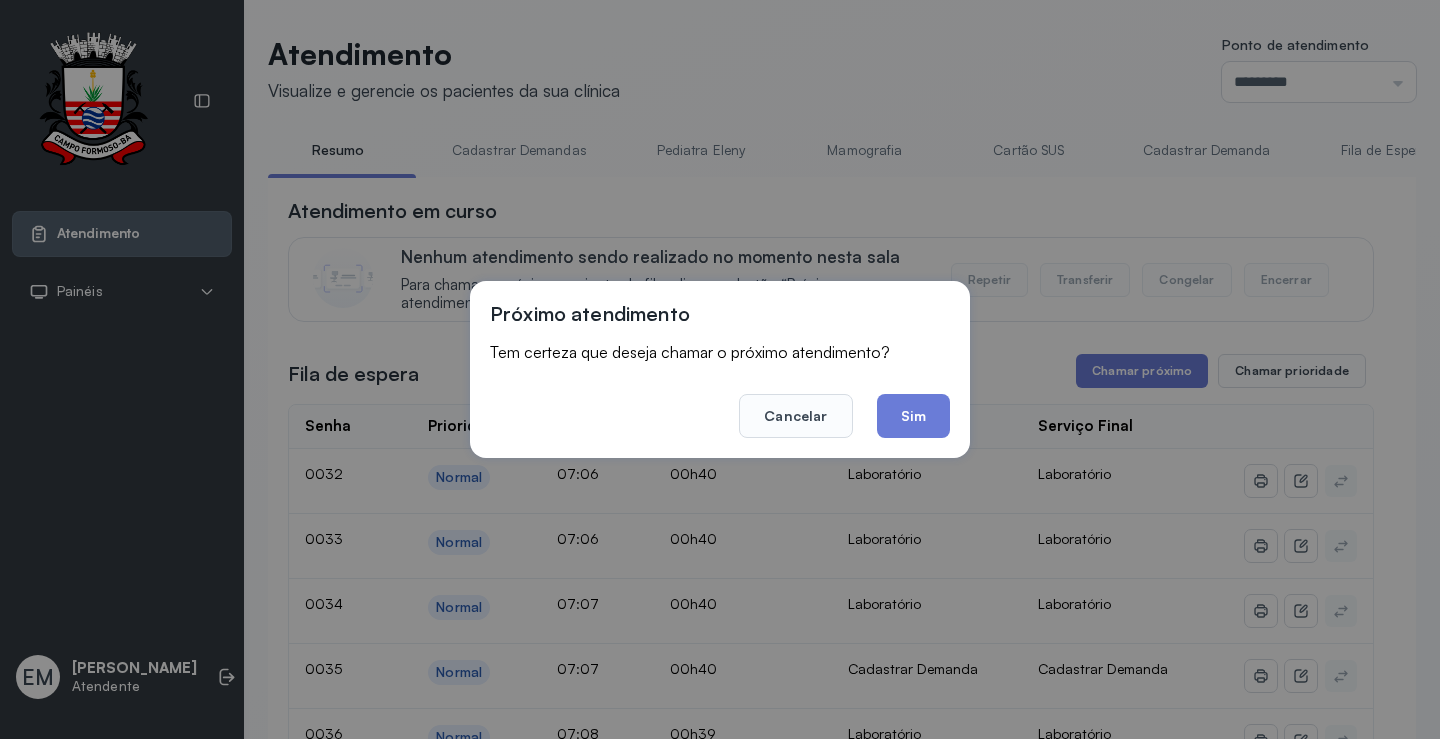 click on "Próximo atendimento Tem certeza que deseja chamar o próximo atendimento? Cancelar Sim" at bounding box center [720, 369] 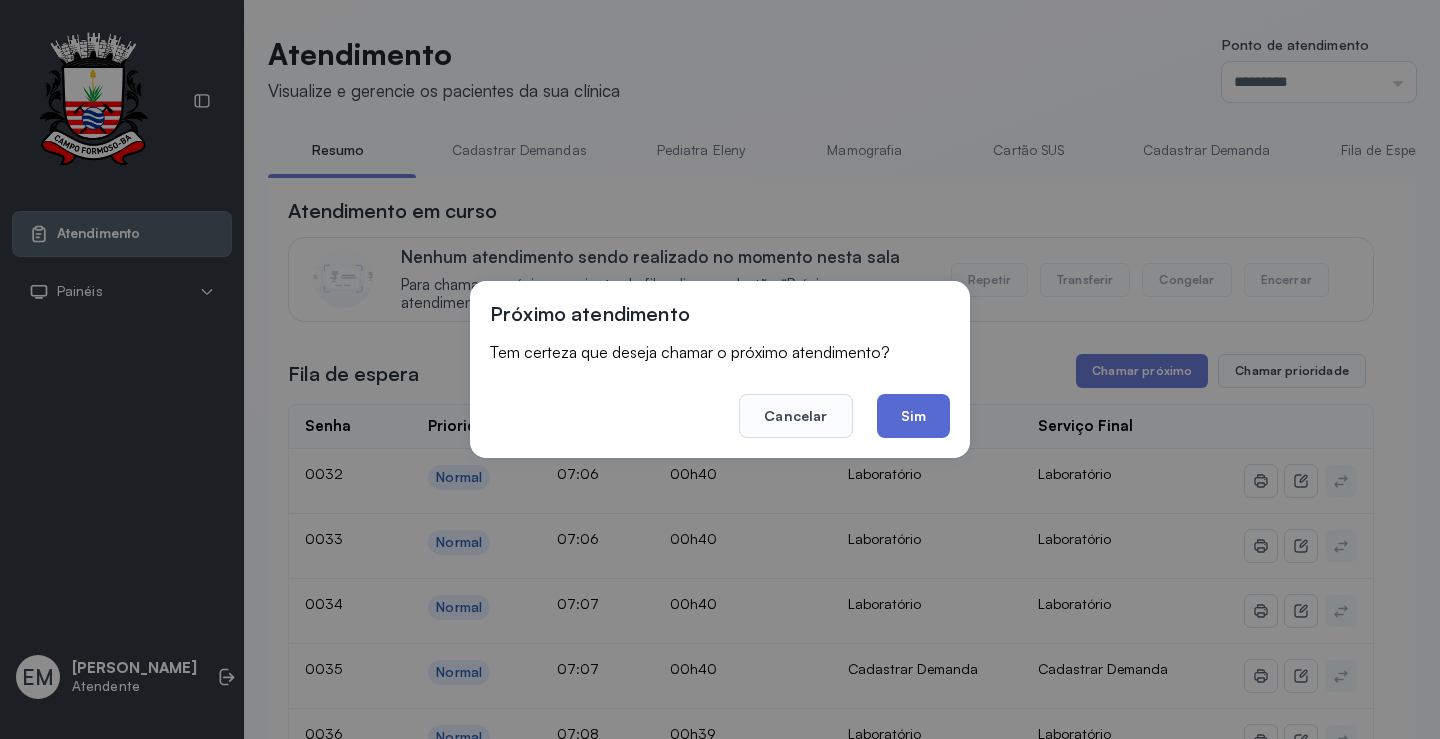 click on "Sim" 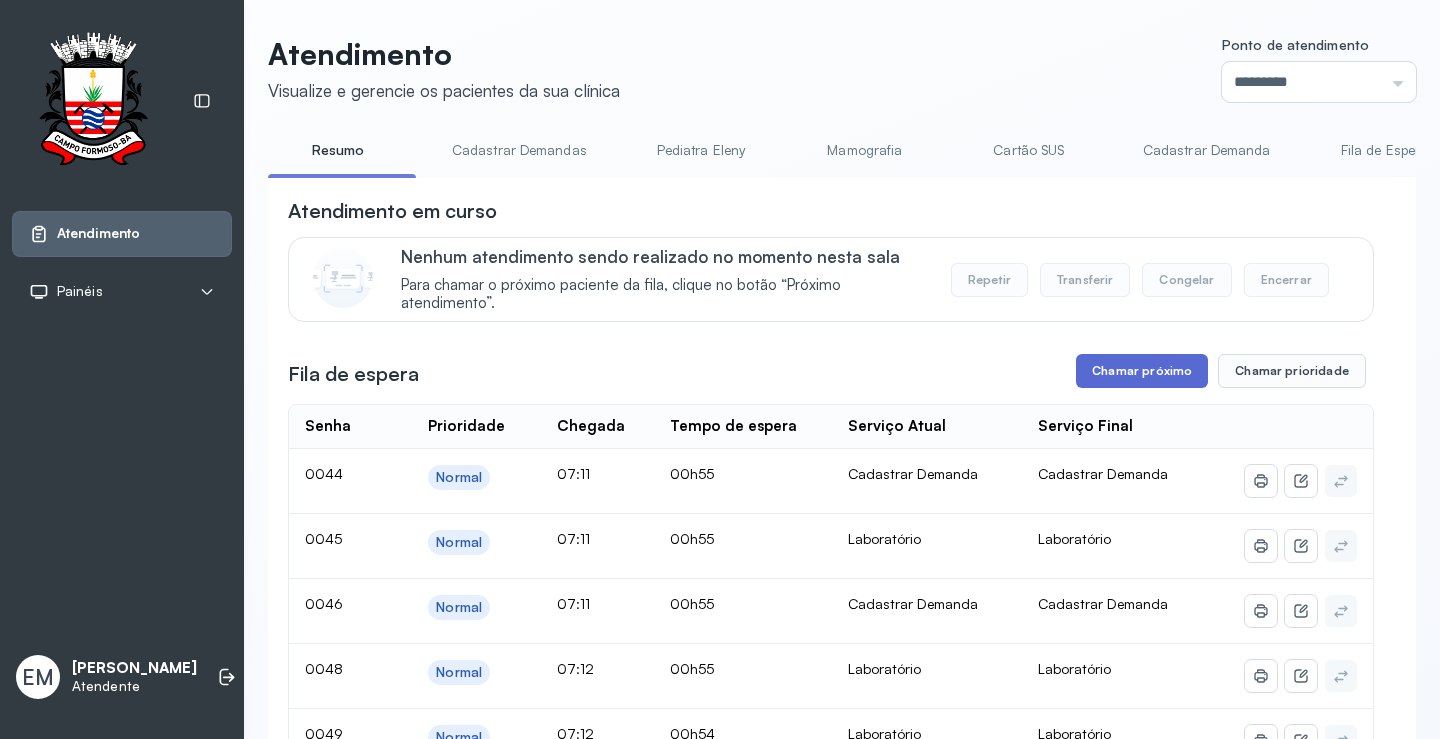 click on "Chamar próximo" at bounding box center [1142, 371] 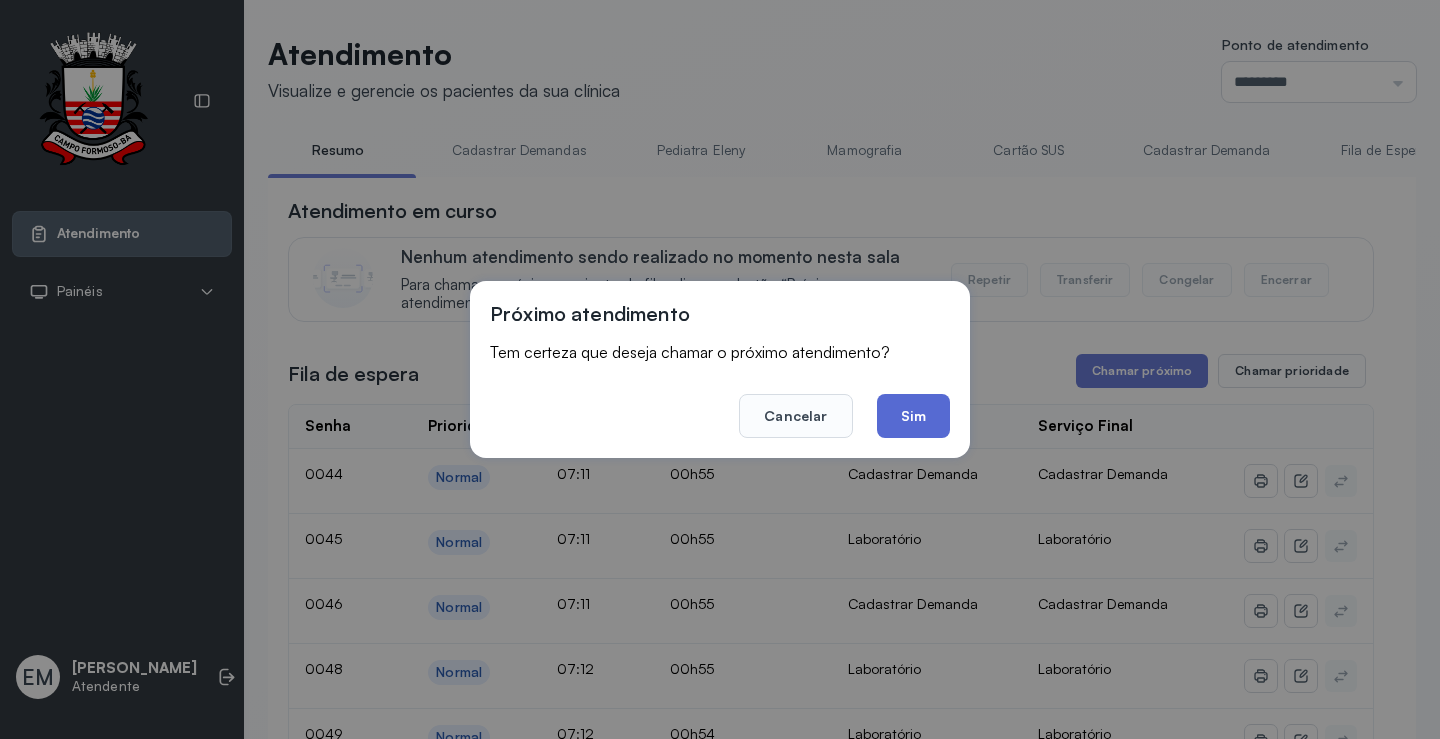 click on "Sim" 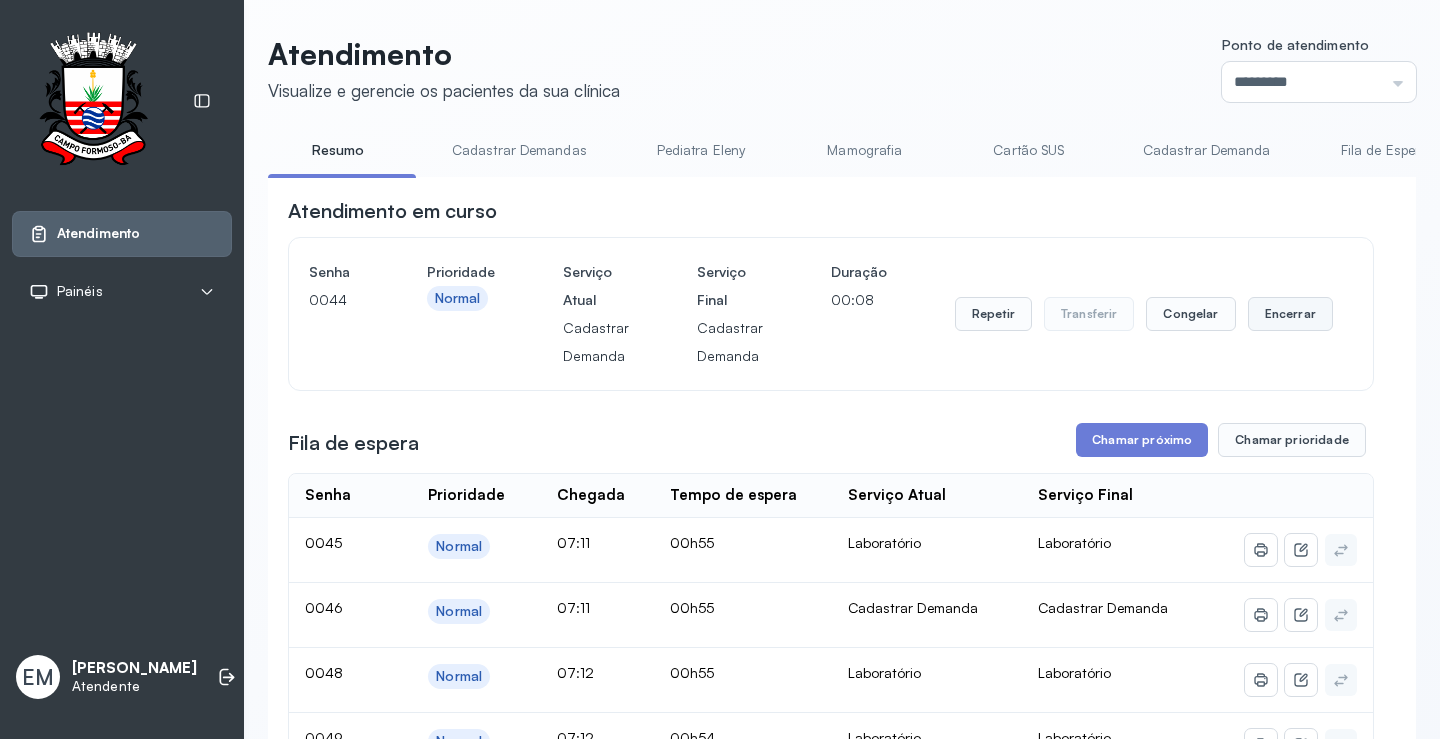 click on "Encerrar" at bounding box center (1290, 314) 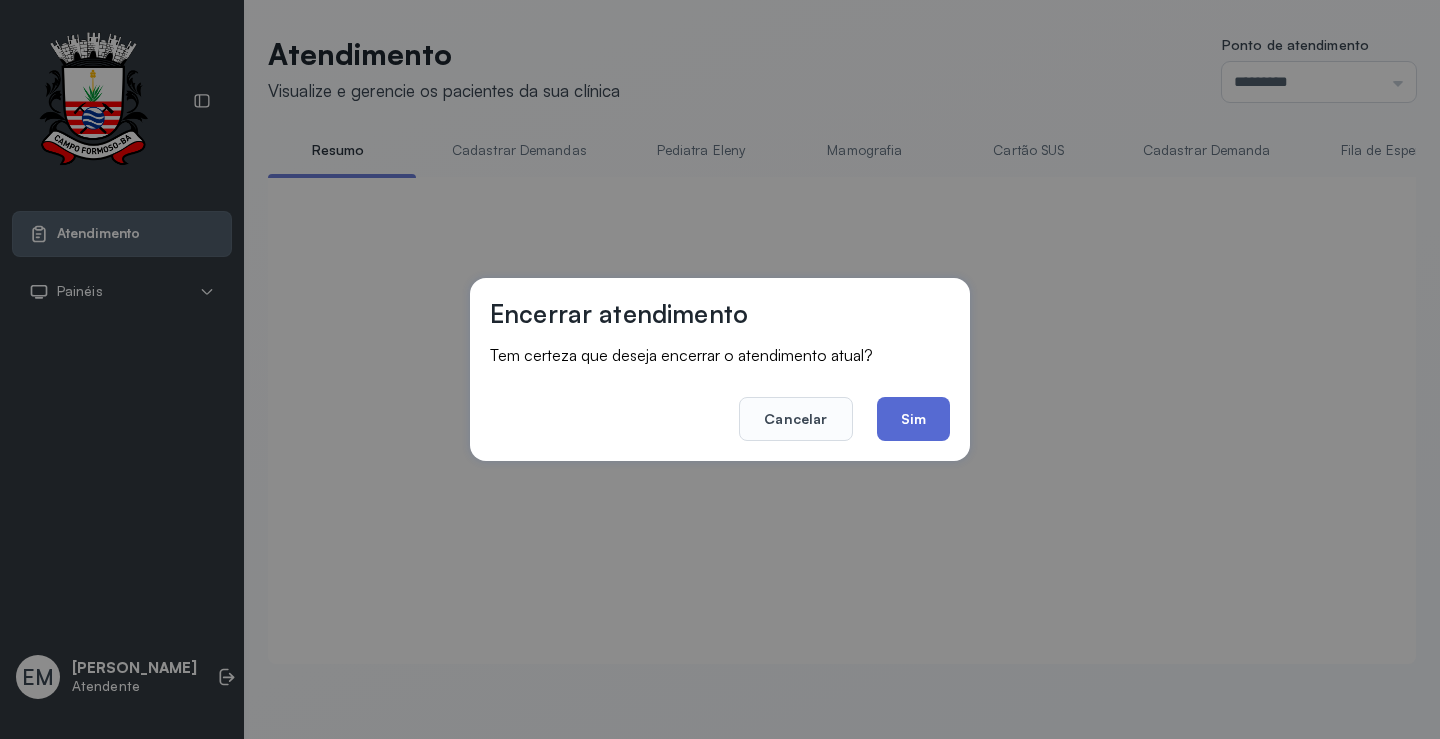 click on "Sim" 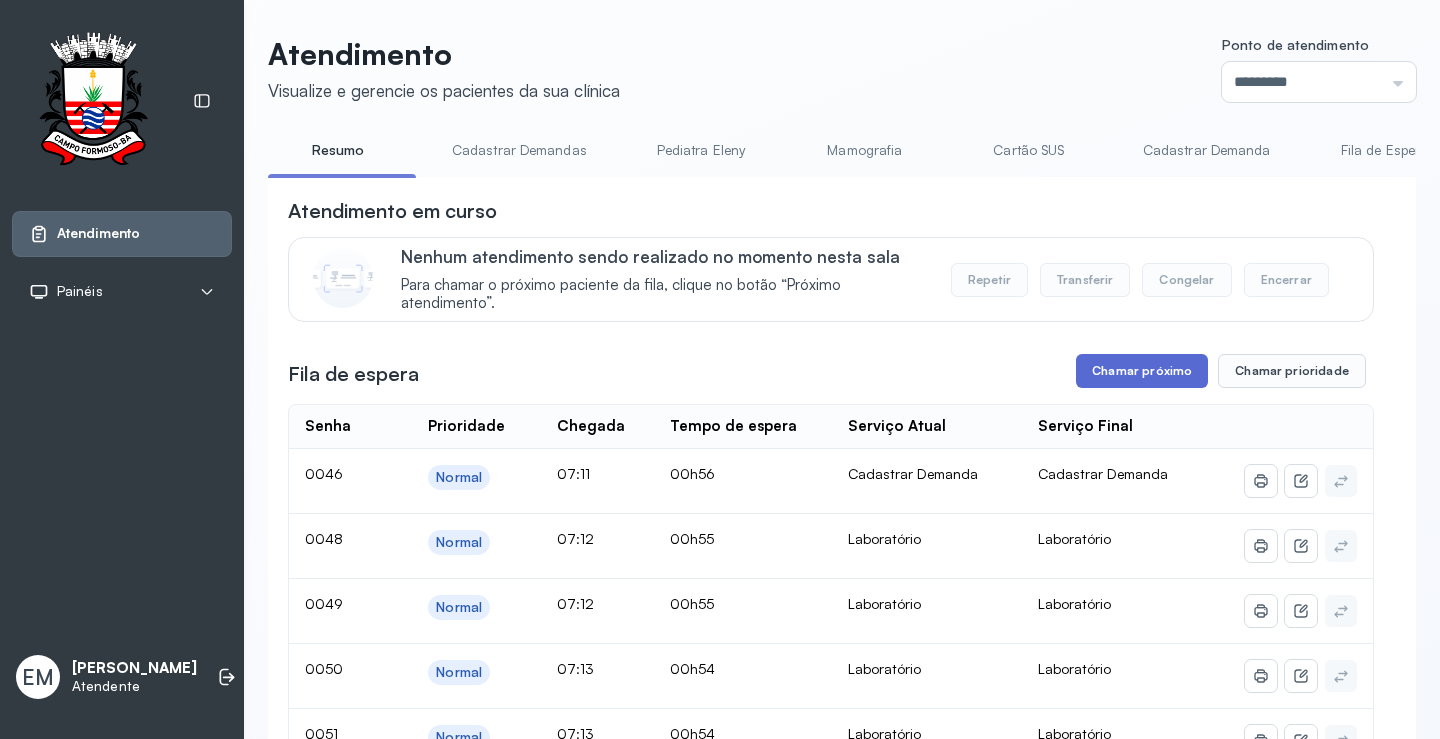 click on "Chamar próximo" at bounding box center [1142, 371] 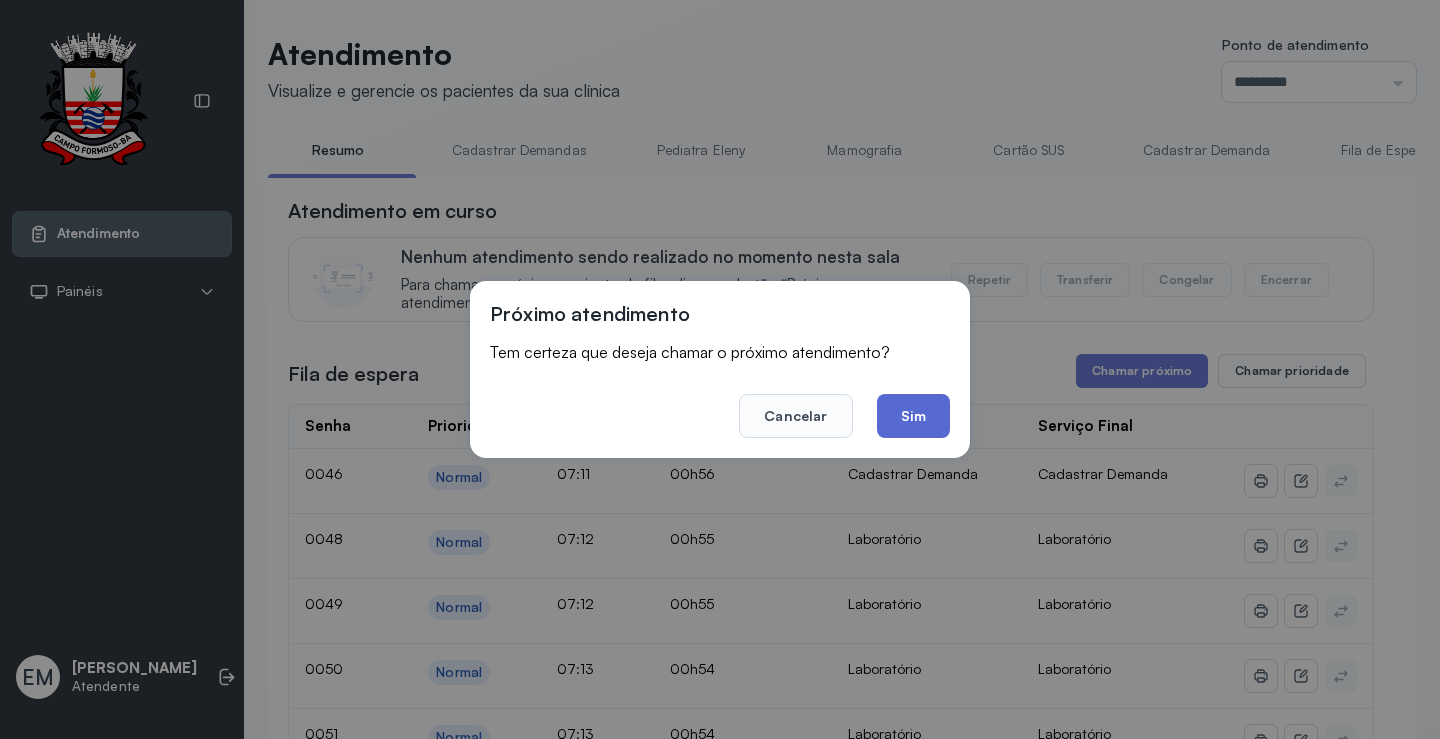 click on "Sim" 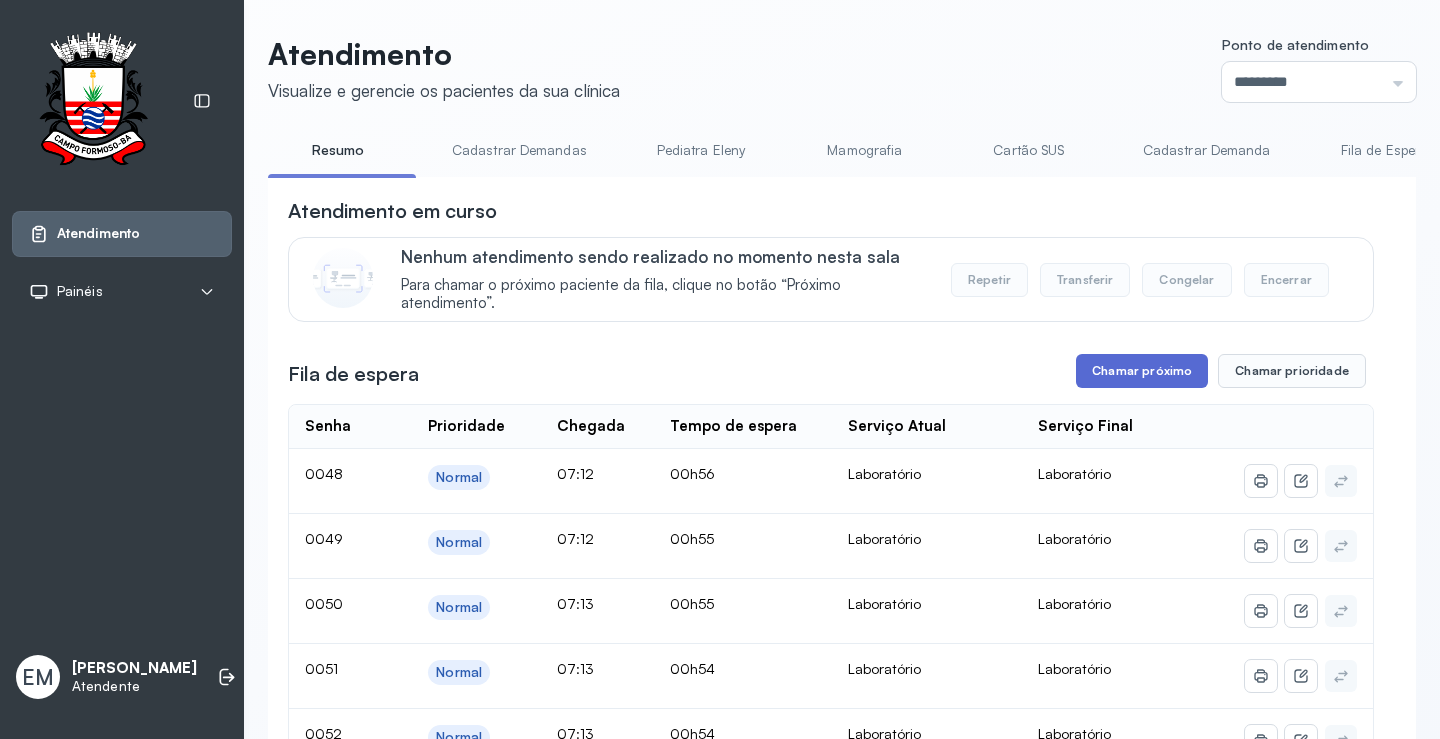 click on "Chamar próximo" at bounding box center (1142, 371) 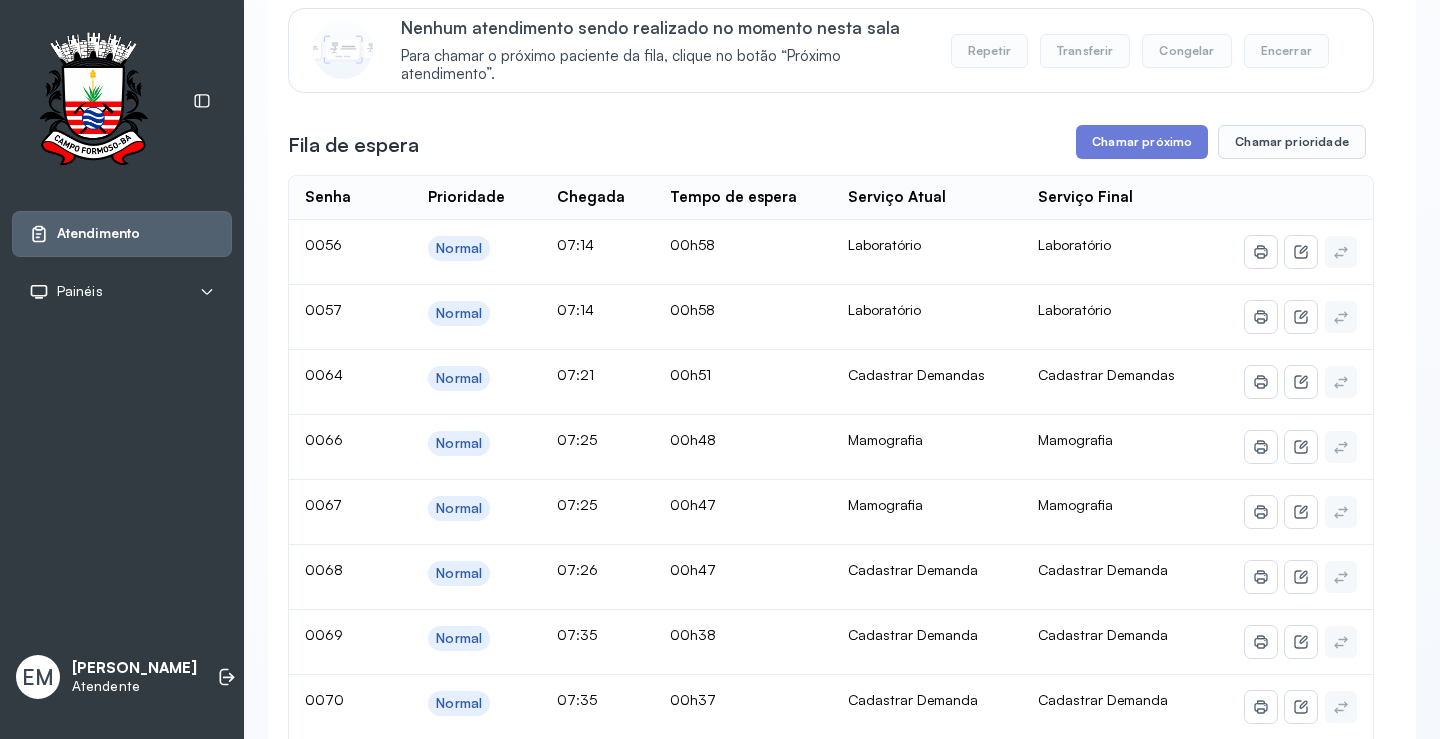 scroll, scrollTop: 0, scrollLeft: 0, axis: both 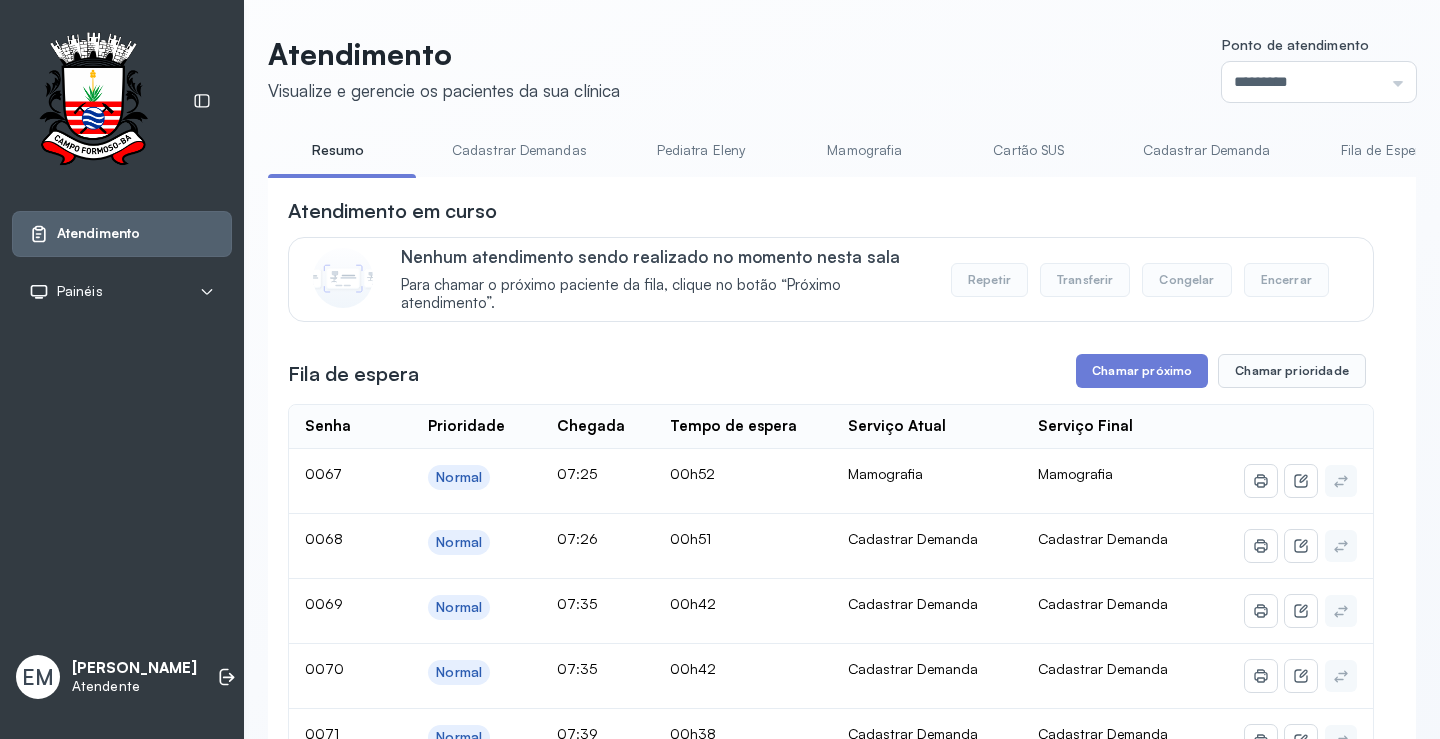 click on "Cartão SUS" 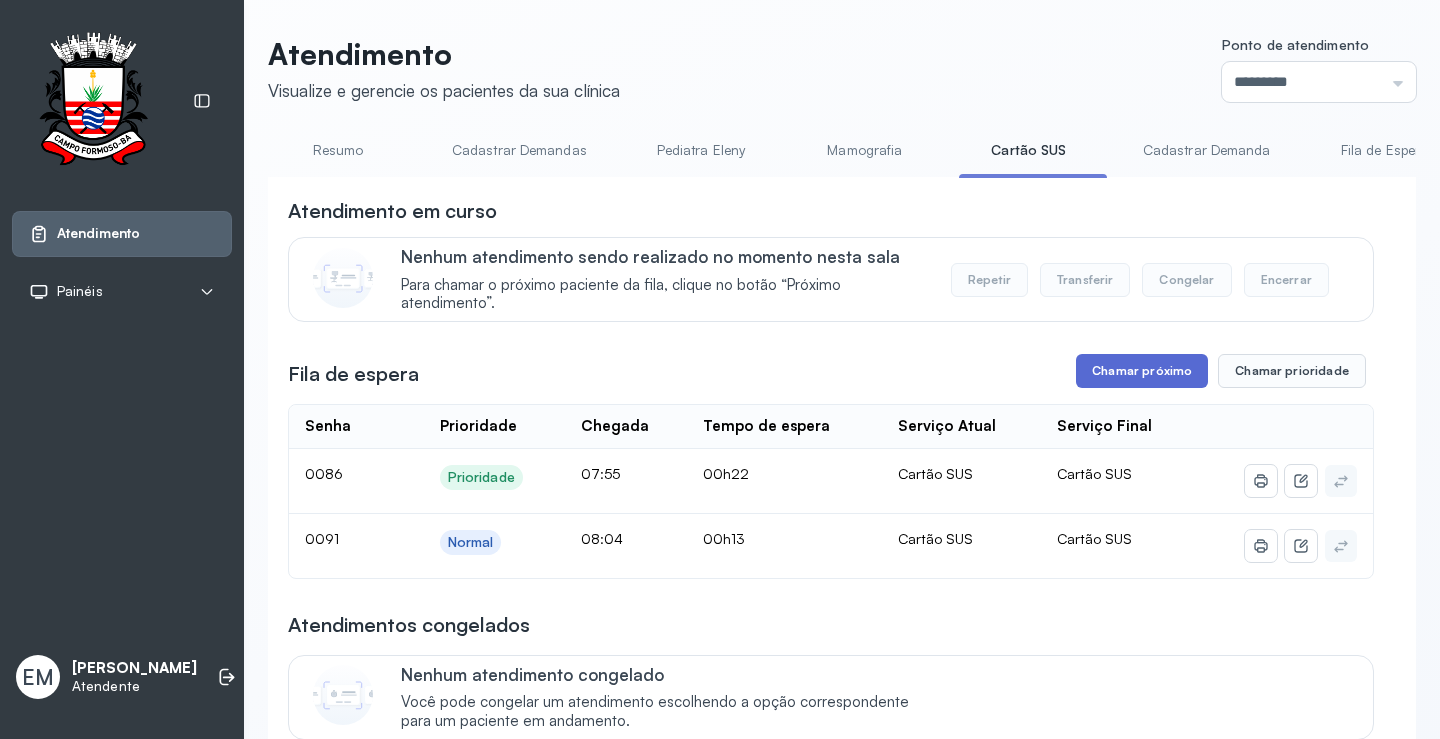 click on "Chamar próximo" at bounding box center [1142, 371] 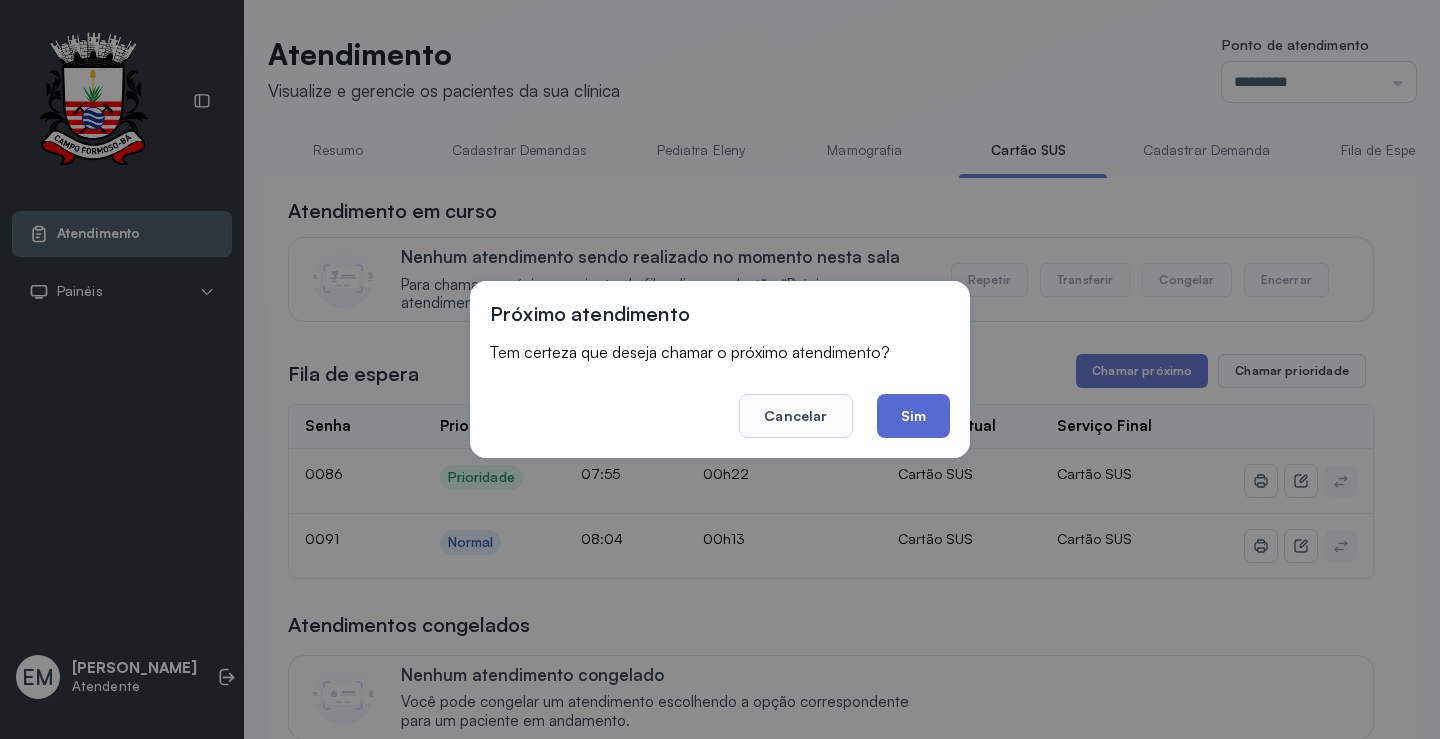 click on "Sim" 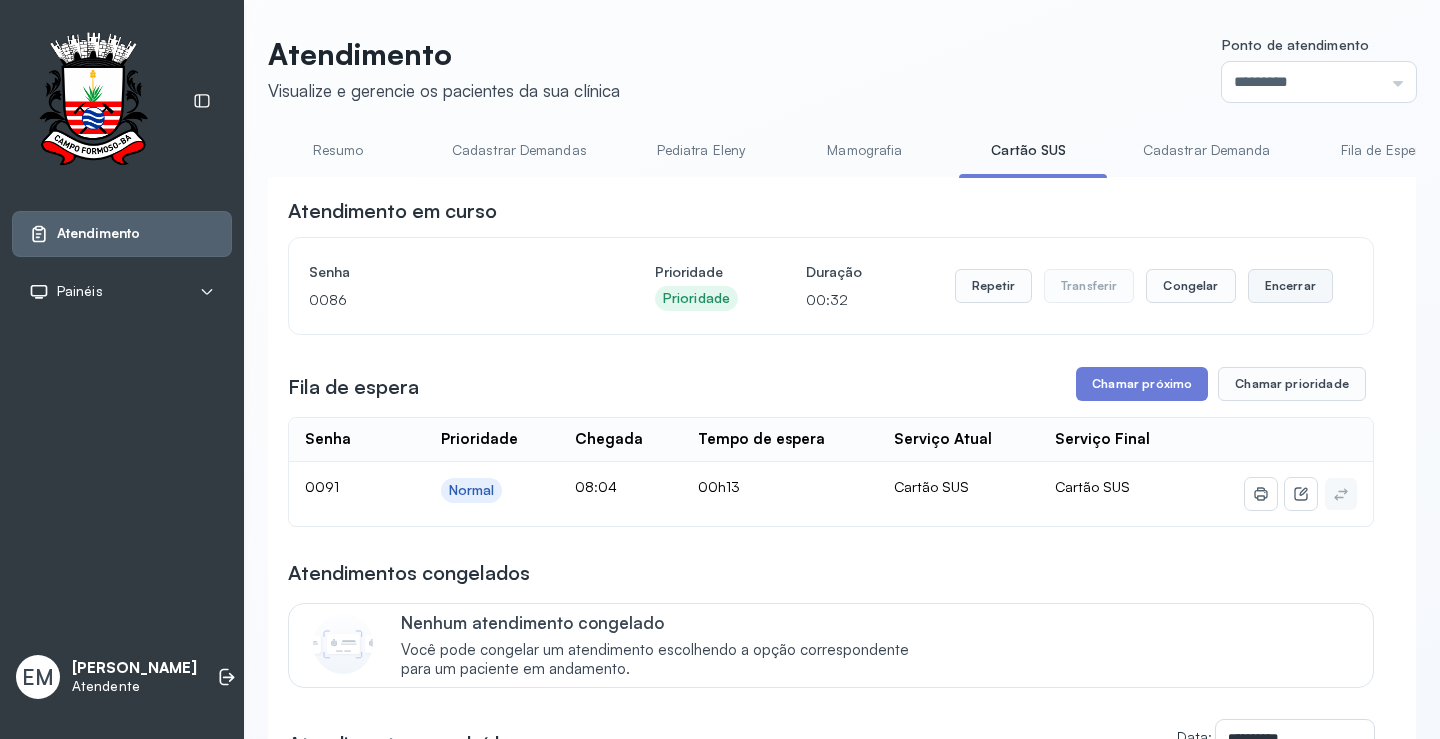 click on "Encerrar" at bounding box center (1290, 286) 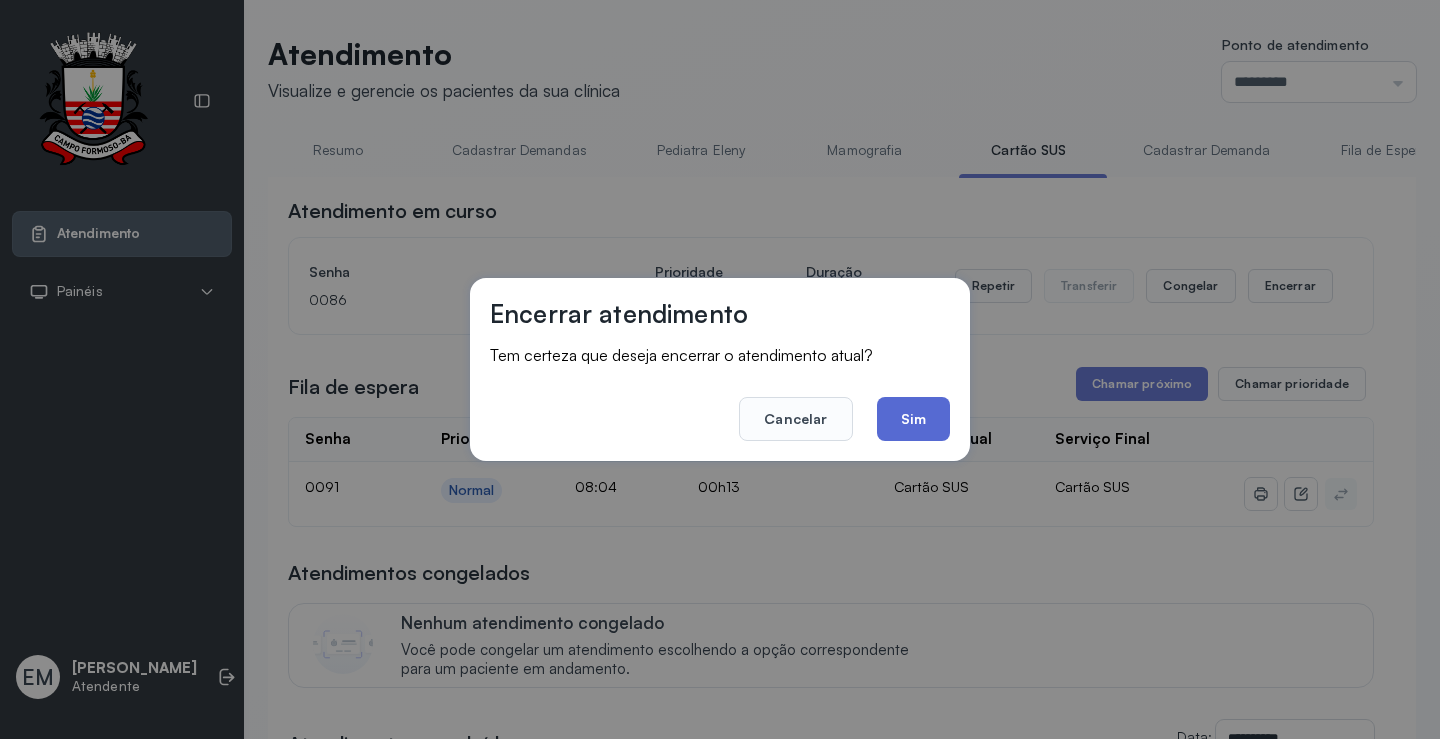 click on "Sim" 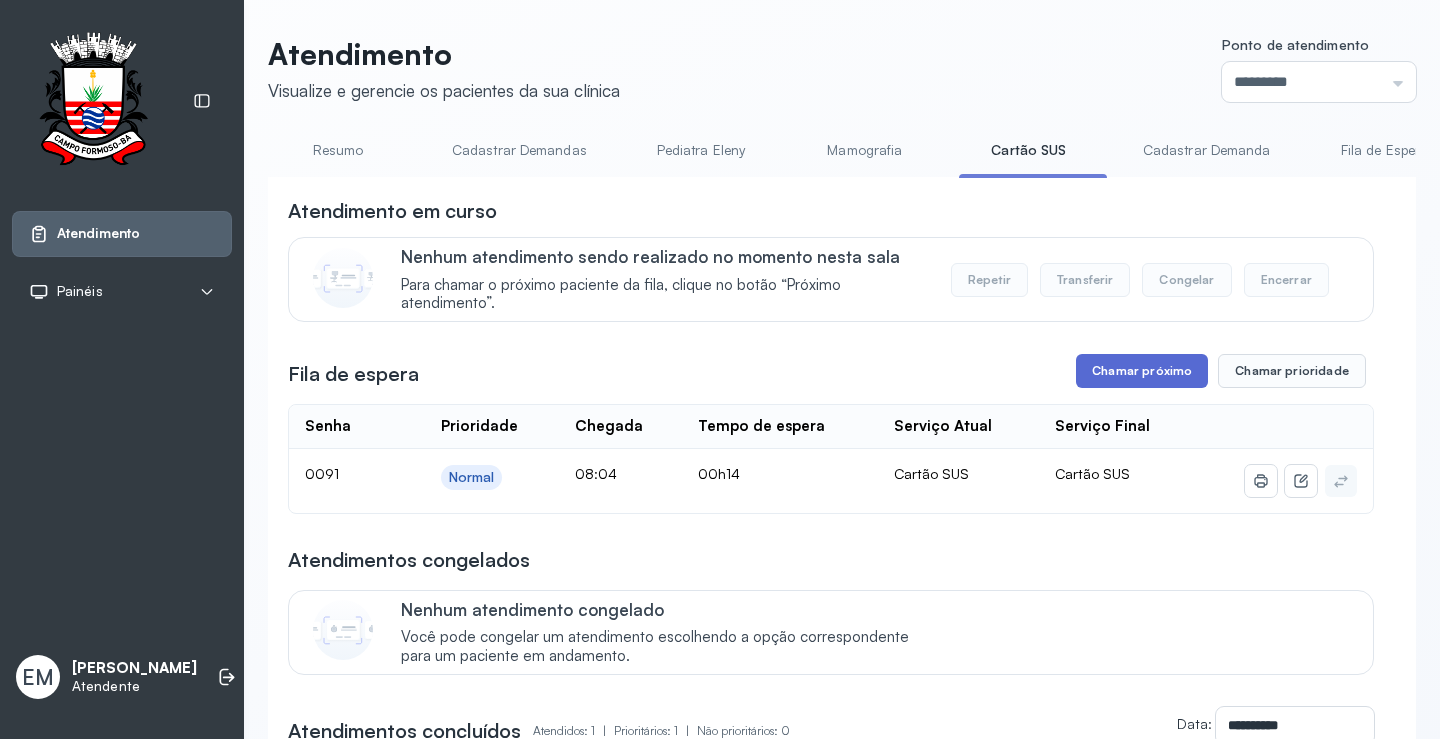 click on "Chamar próximo" at bounding box center (1142, 371) 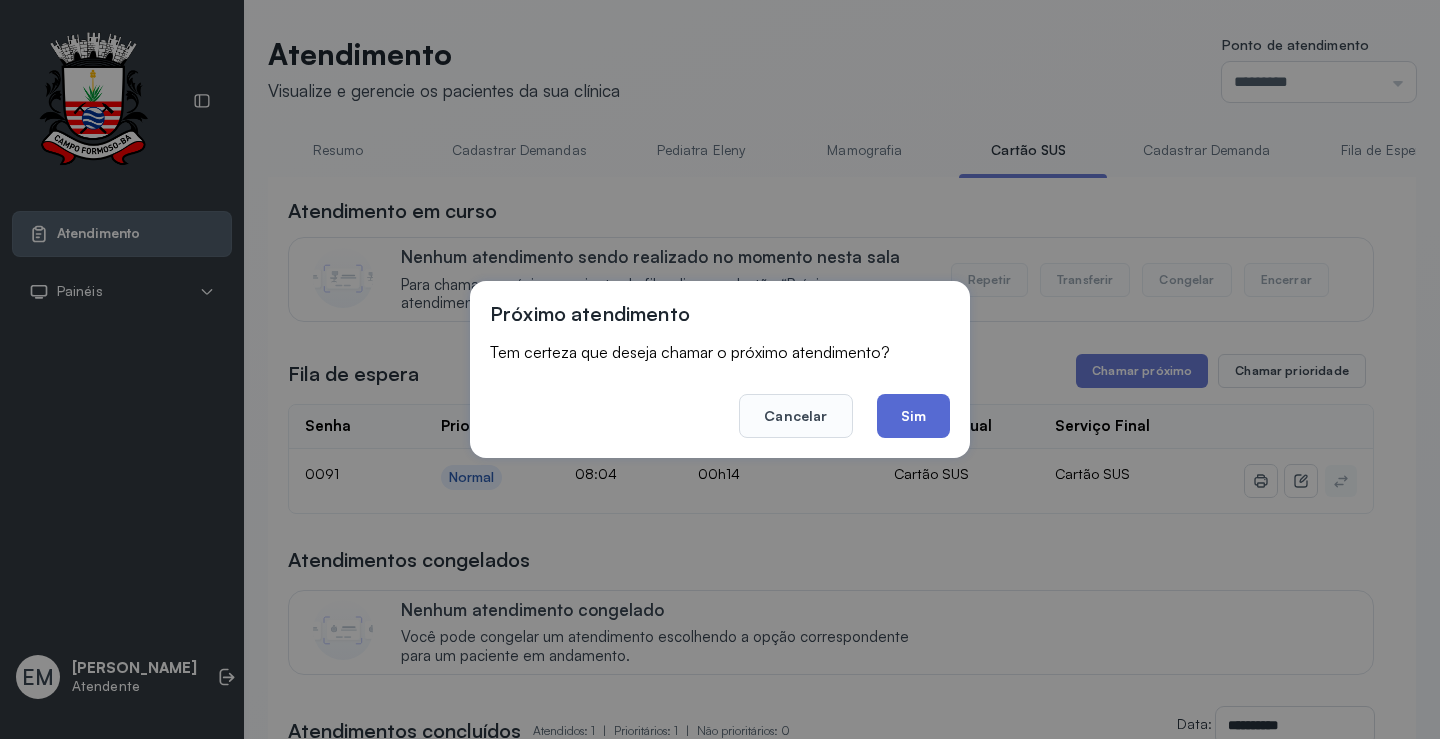 click on "Sim" 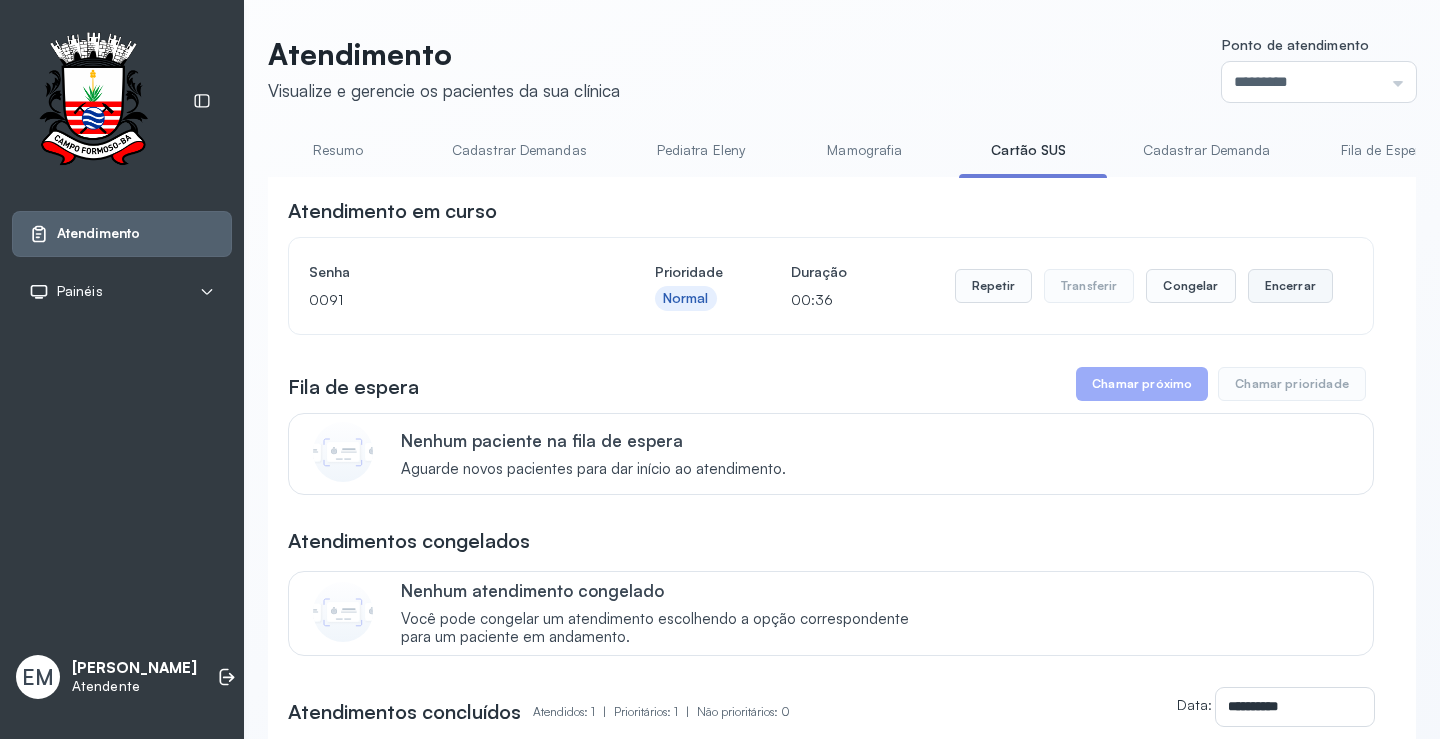 click on "Encerrar" at bounding box center [1290, 286] 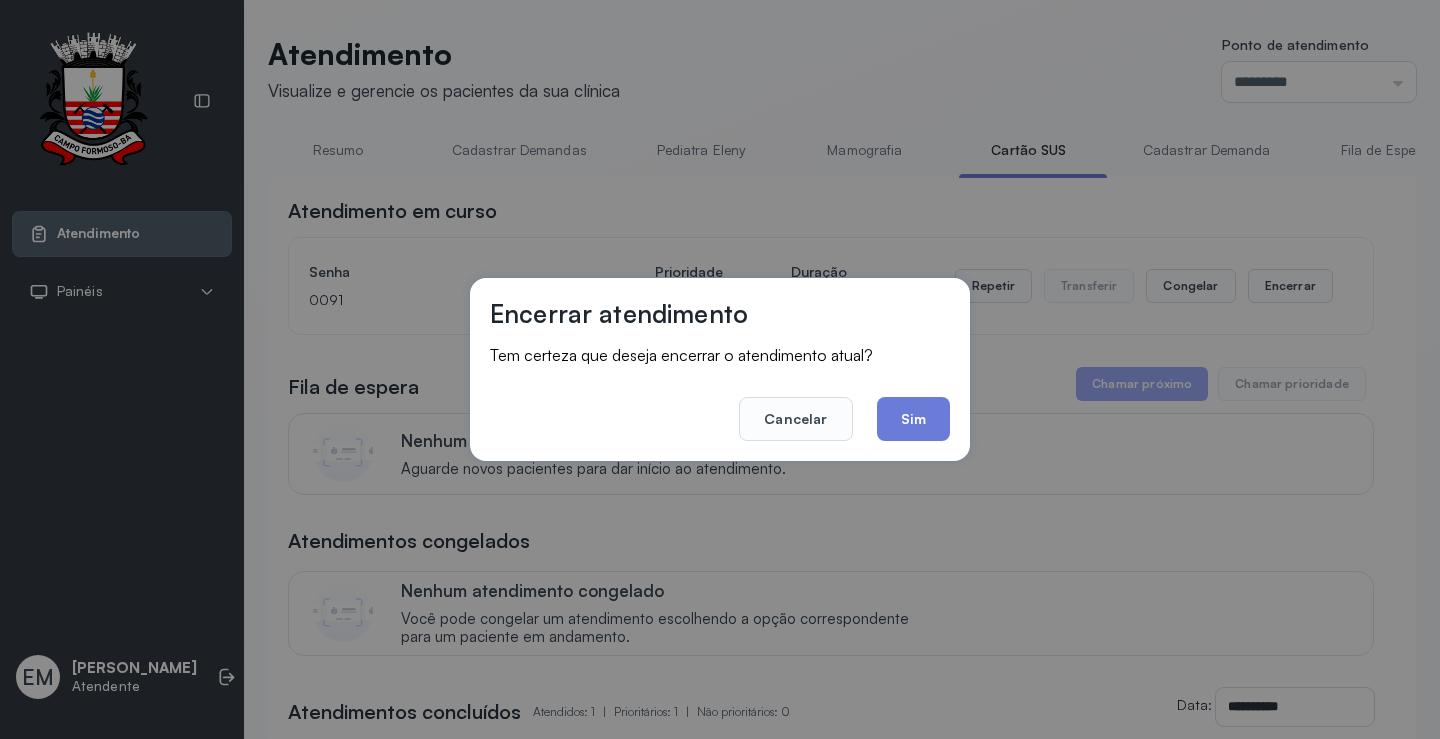 click on "Cancelar Sim" at bounding box center (720, 405) 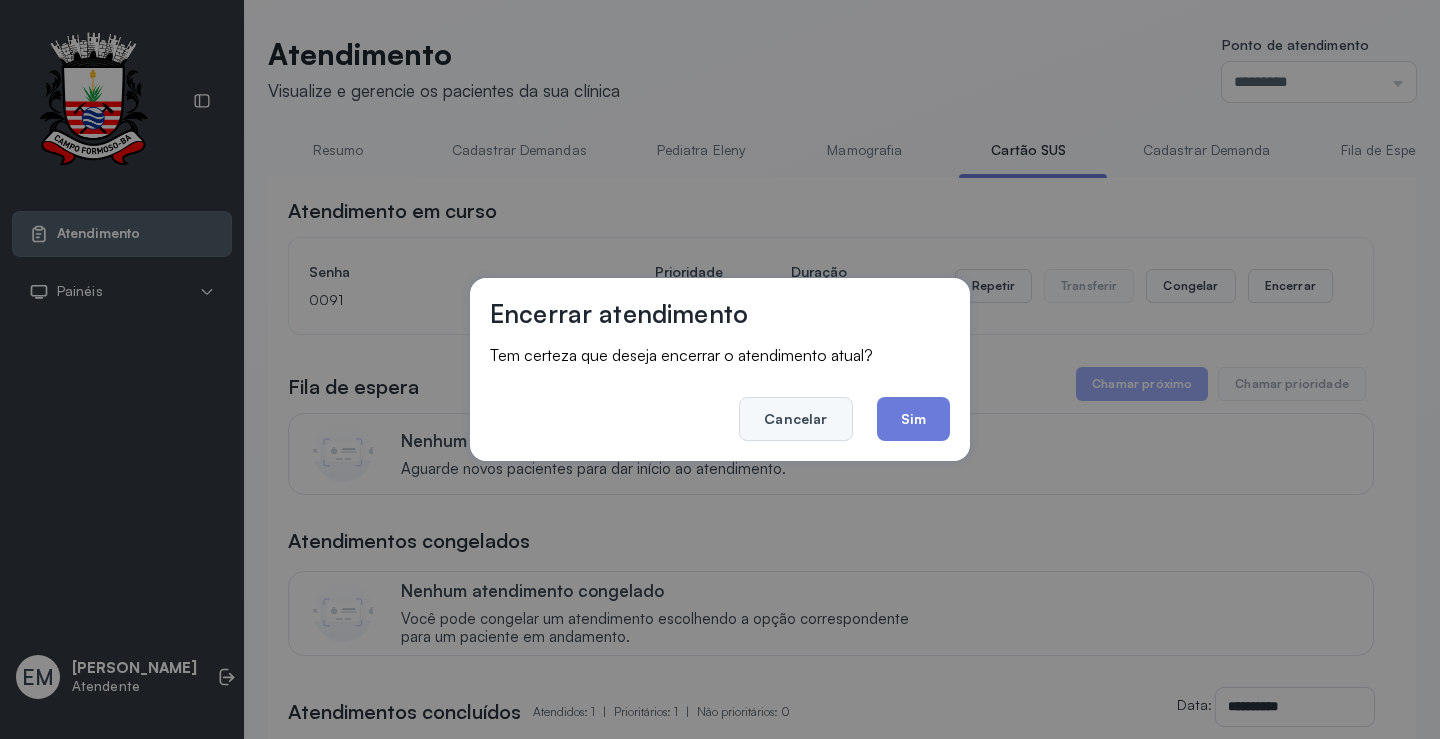 drag, startPoint x: 828, startPoint y: 421, endPoint x: 933, endPoint y: 346, distance: 129.03488 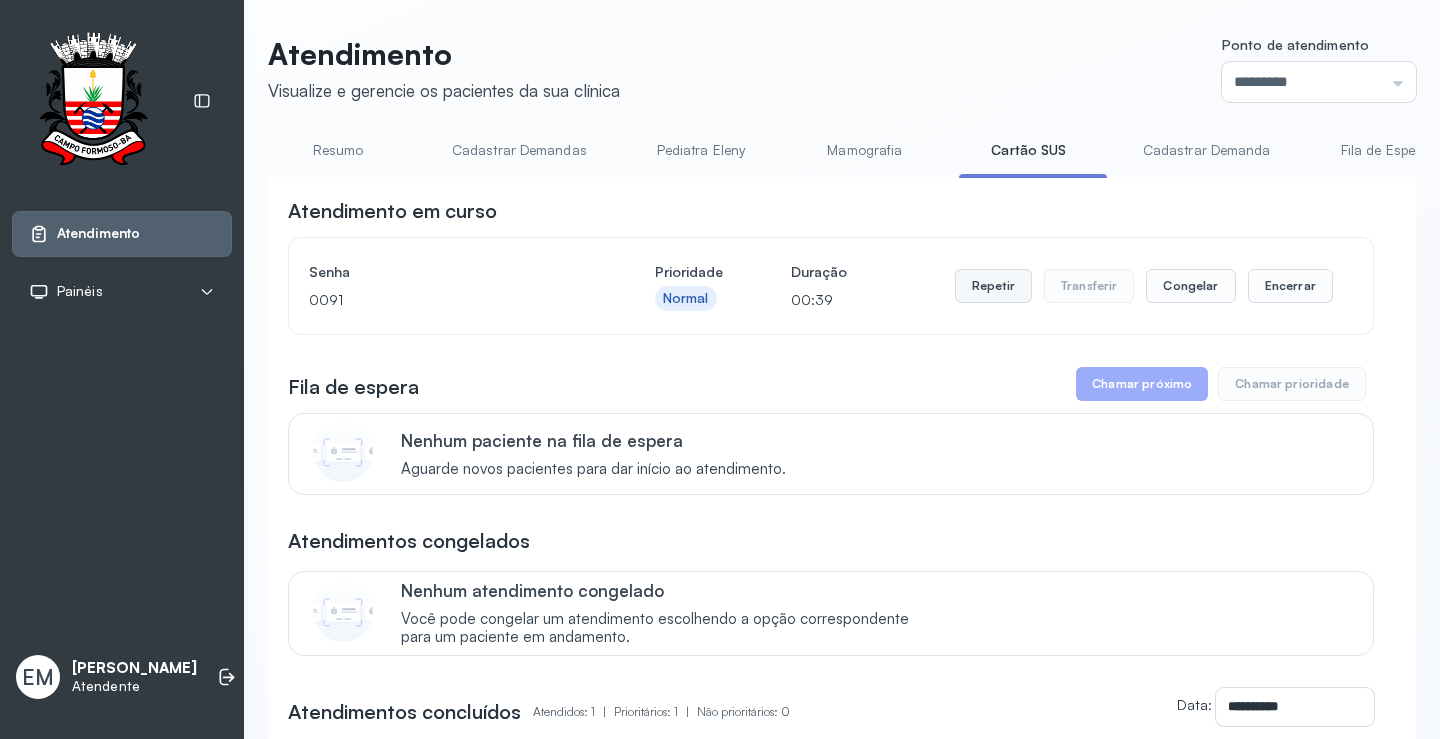 click on "Repetir" at bounding box center (993, 286) 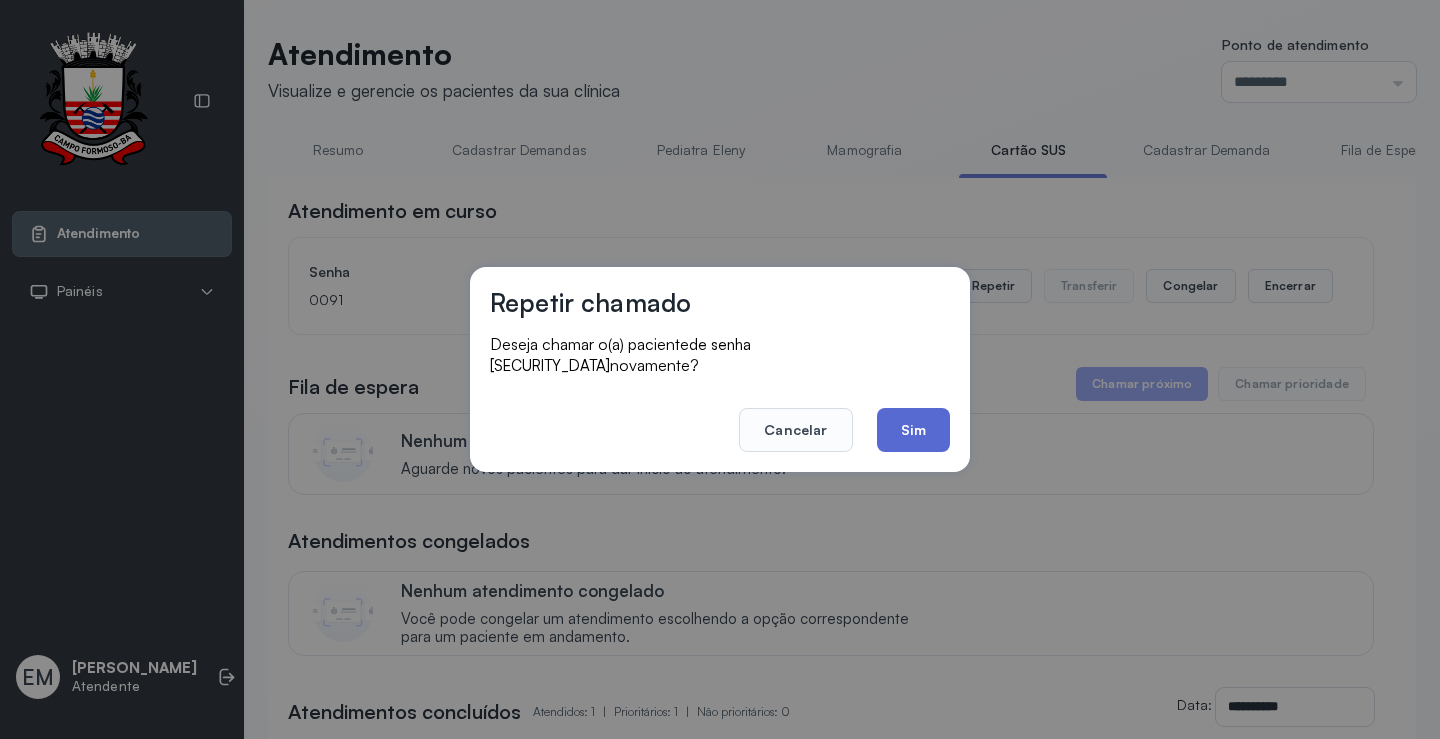 click on "Sim" 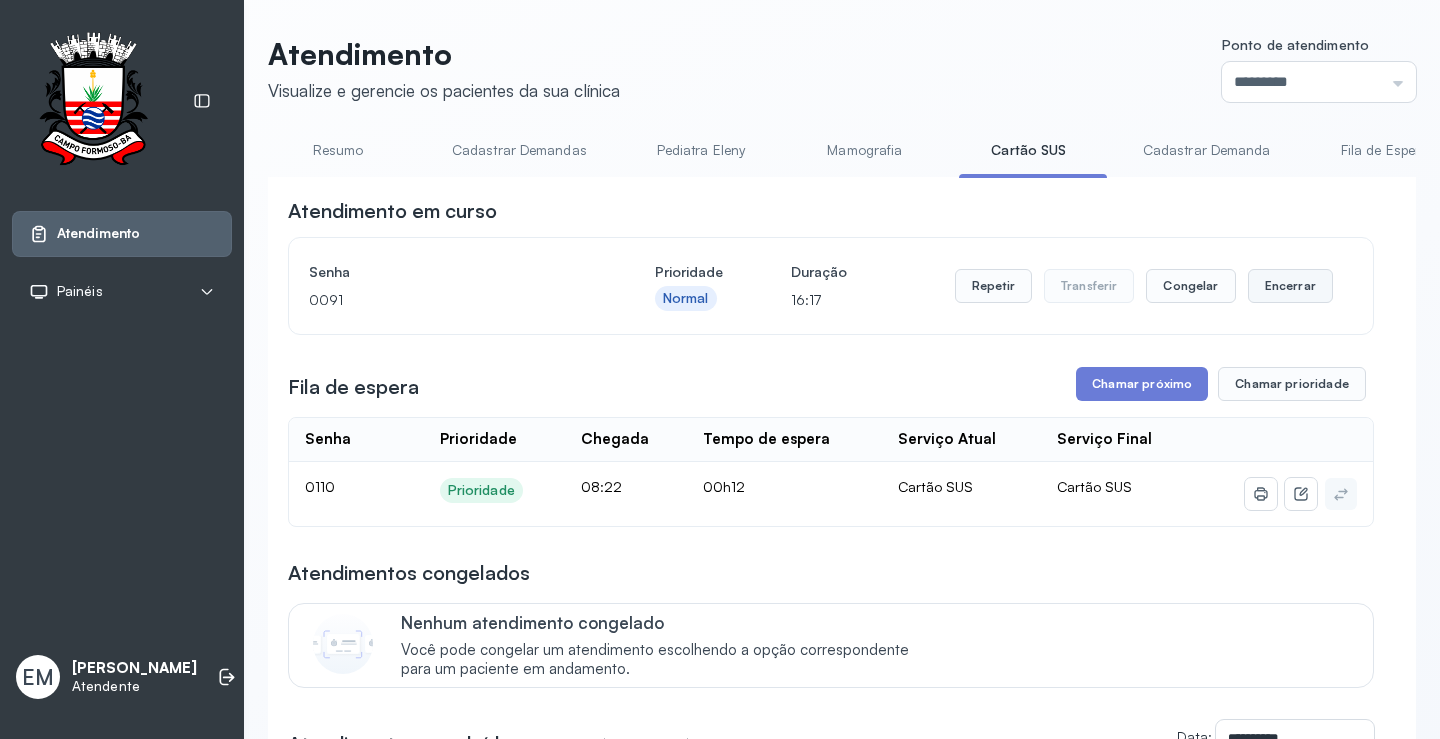 click on "Encerrar" at bounding box center [1290, 286] 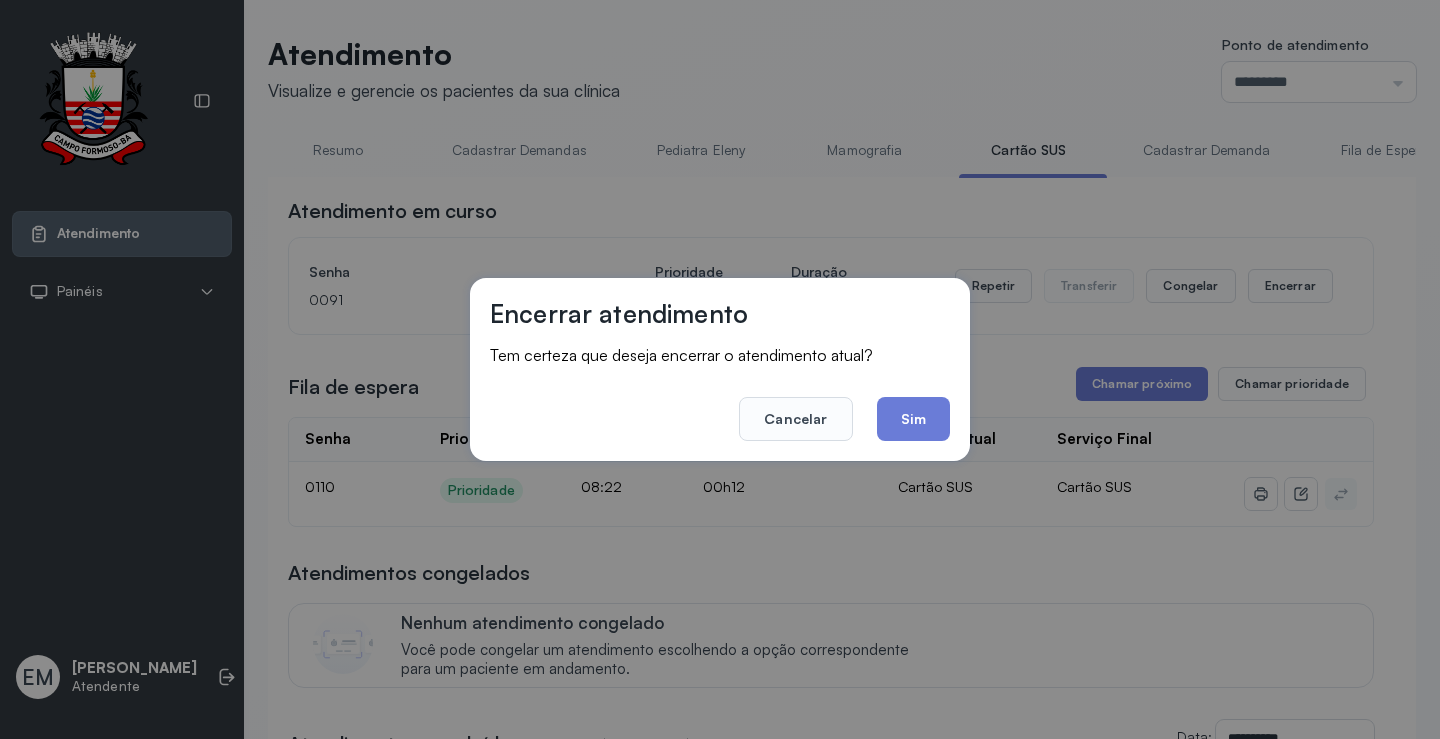 click on "Sim" 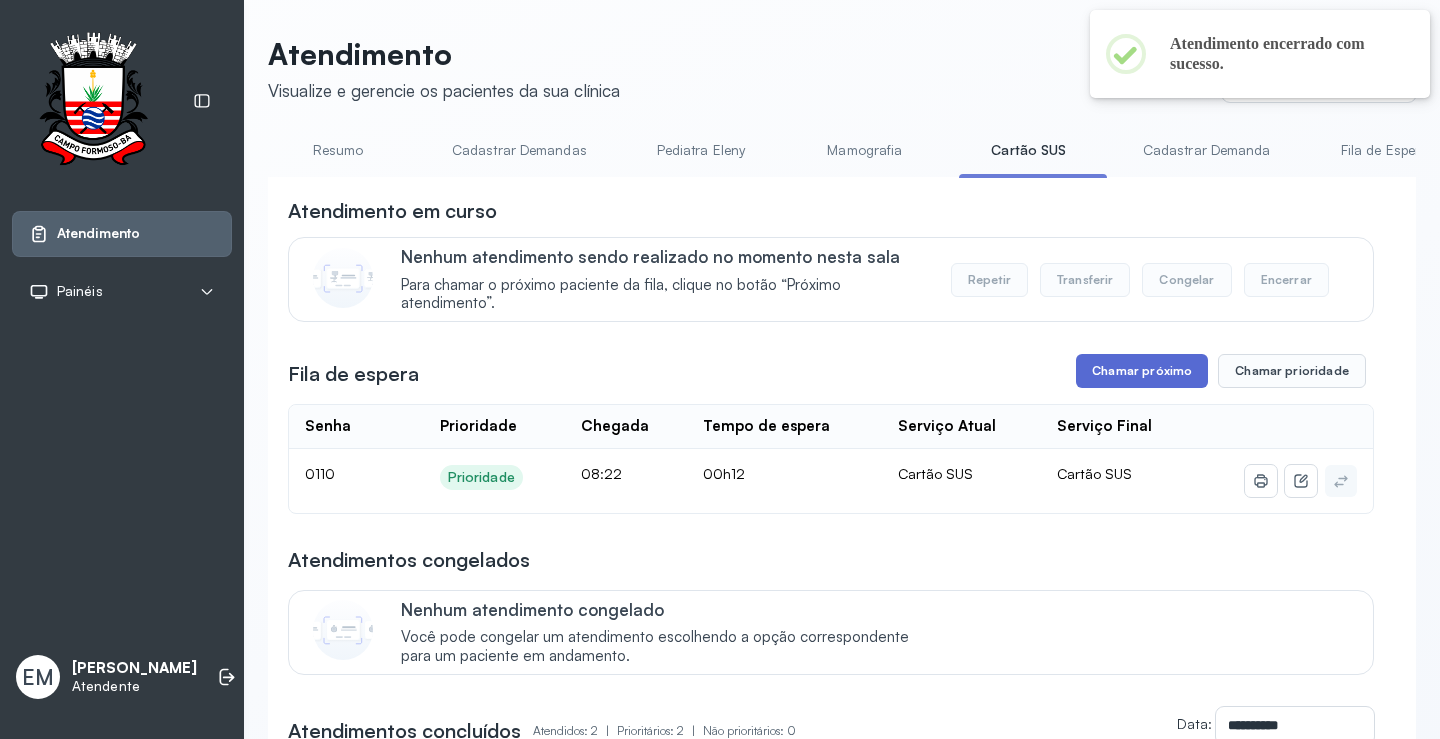 click on "Chamar próximo" at bounding box center (1142, 371) 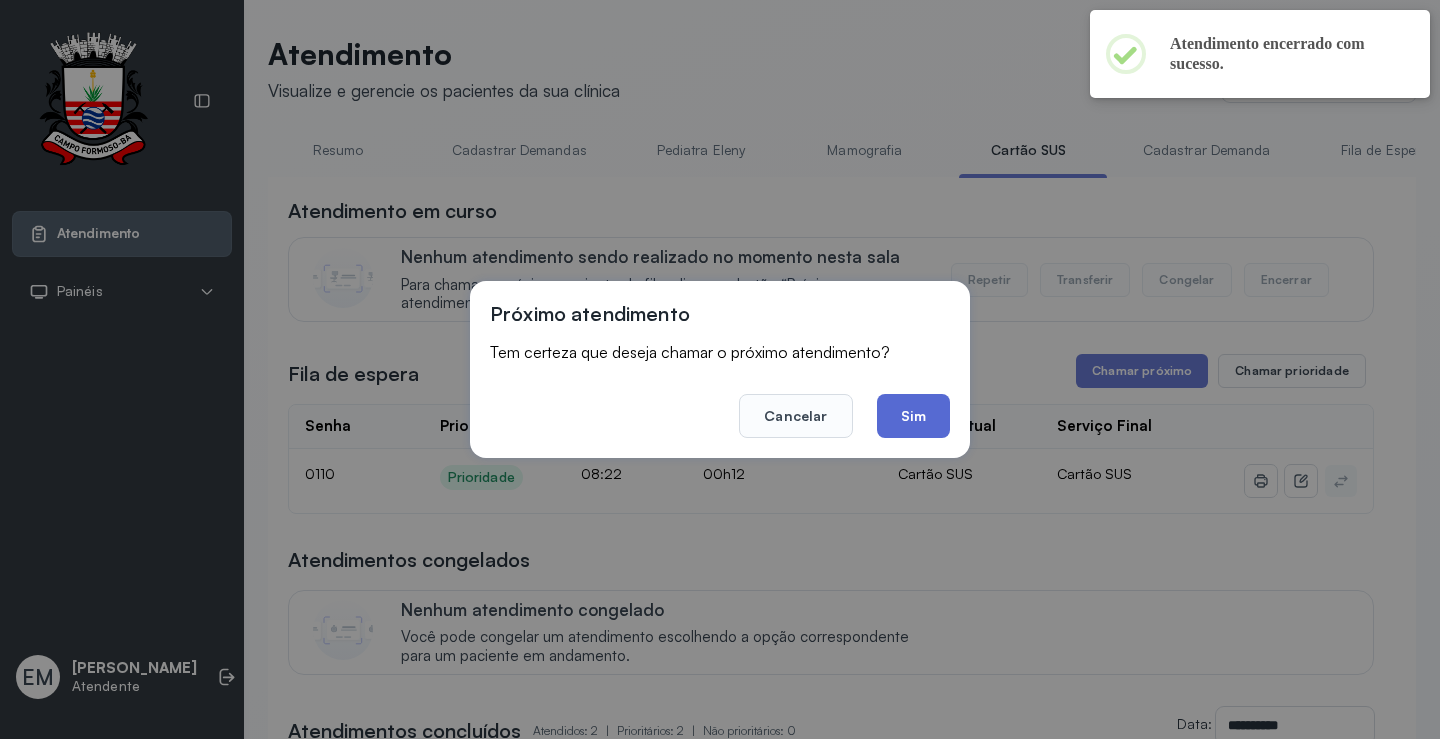 click on "Sim" 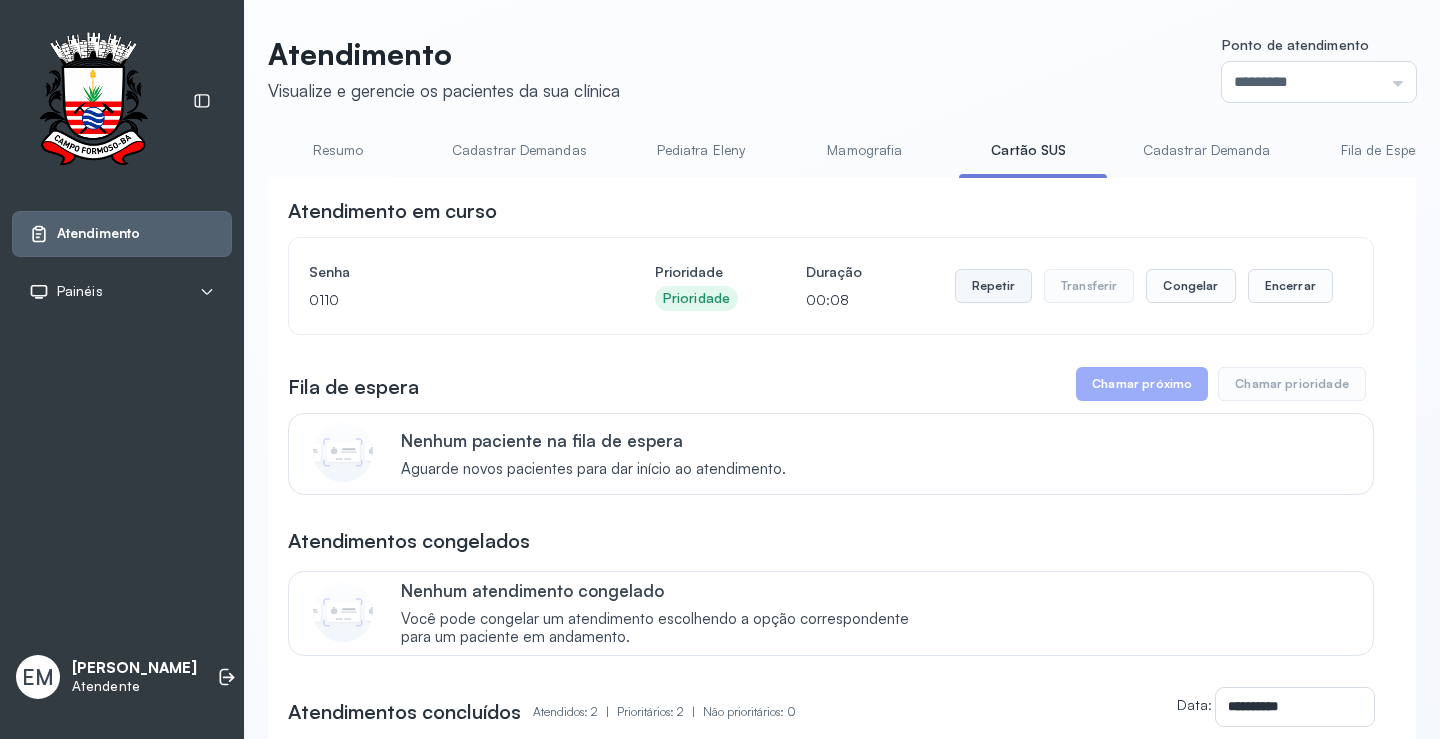 click on "Repetir" at bounding box center [993, 286] 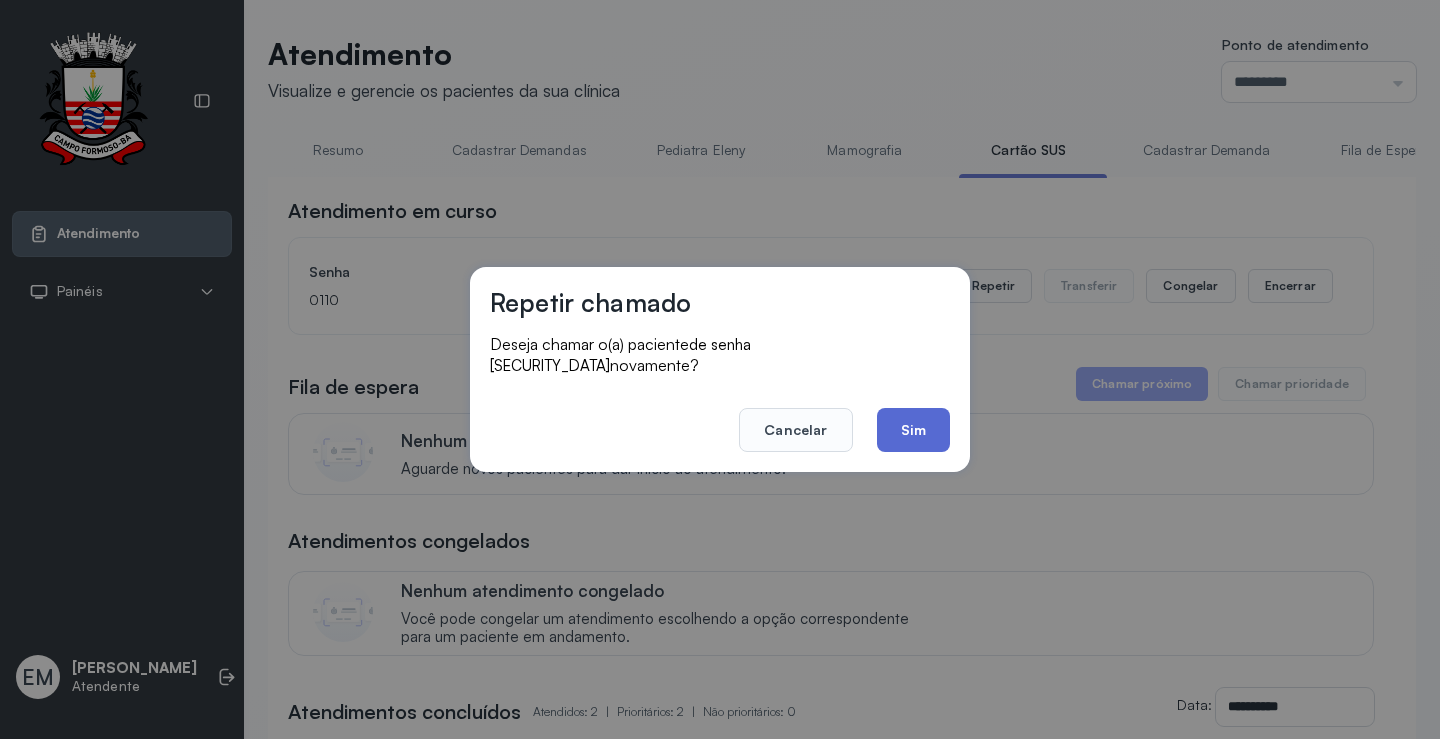 click on "Sim" 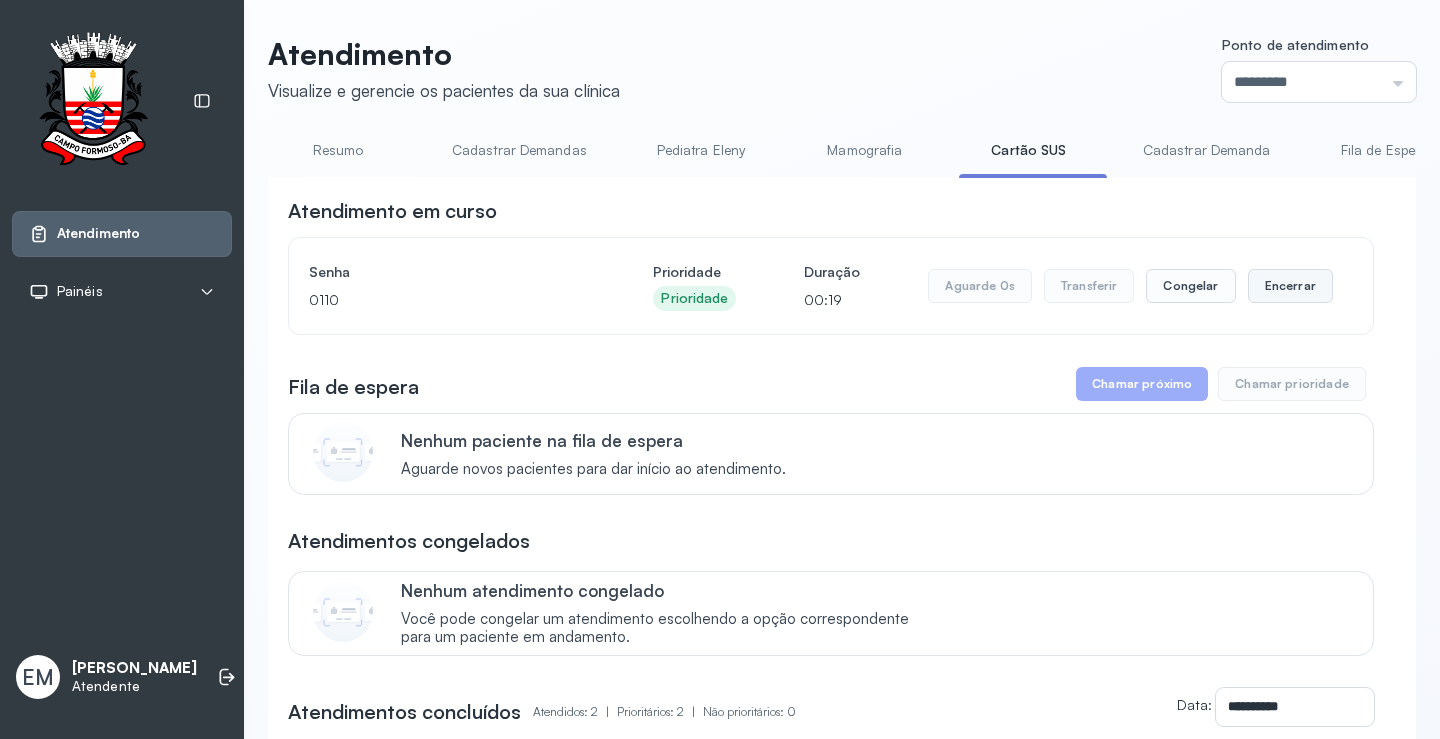 click on "Encerrar" at bounding box center (1290, 286) 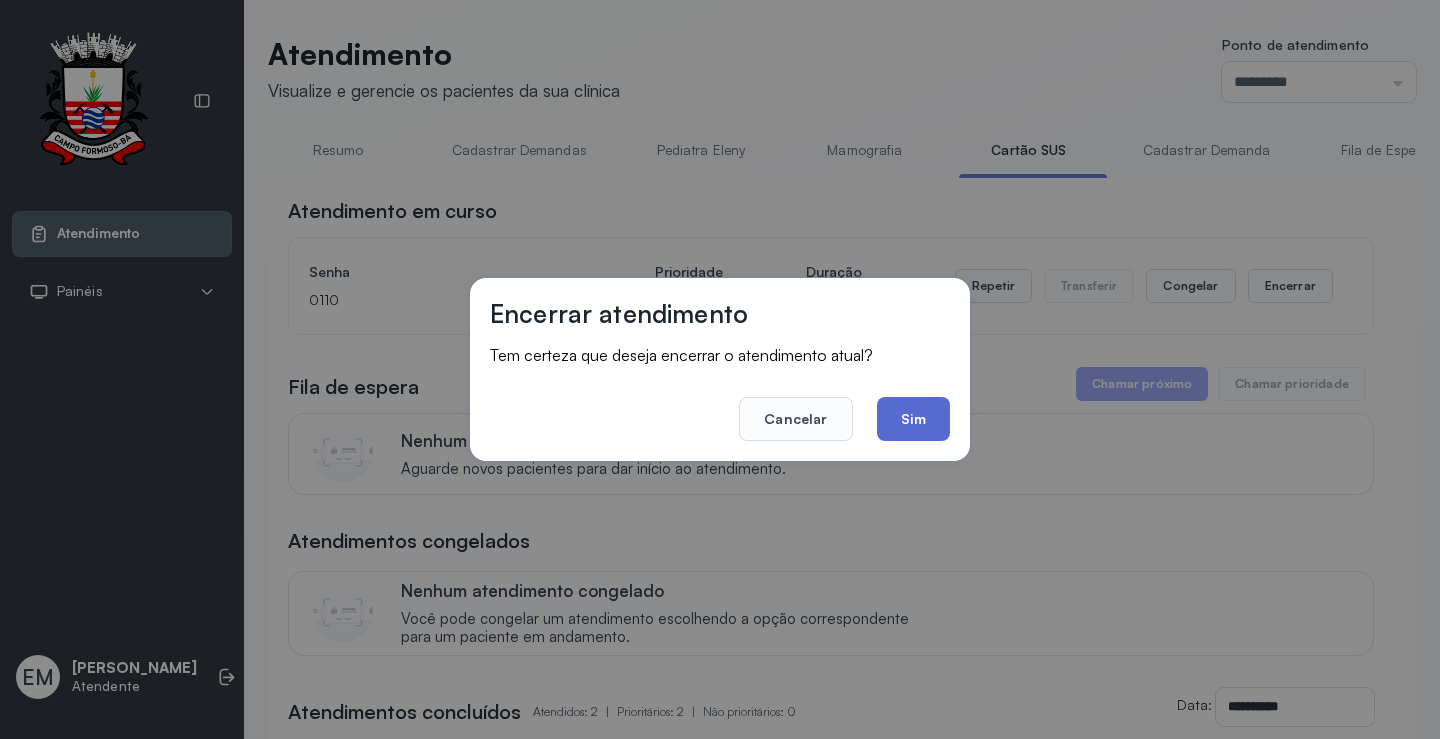 click on "Sim" 